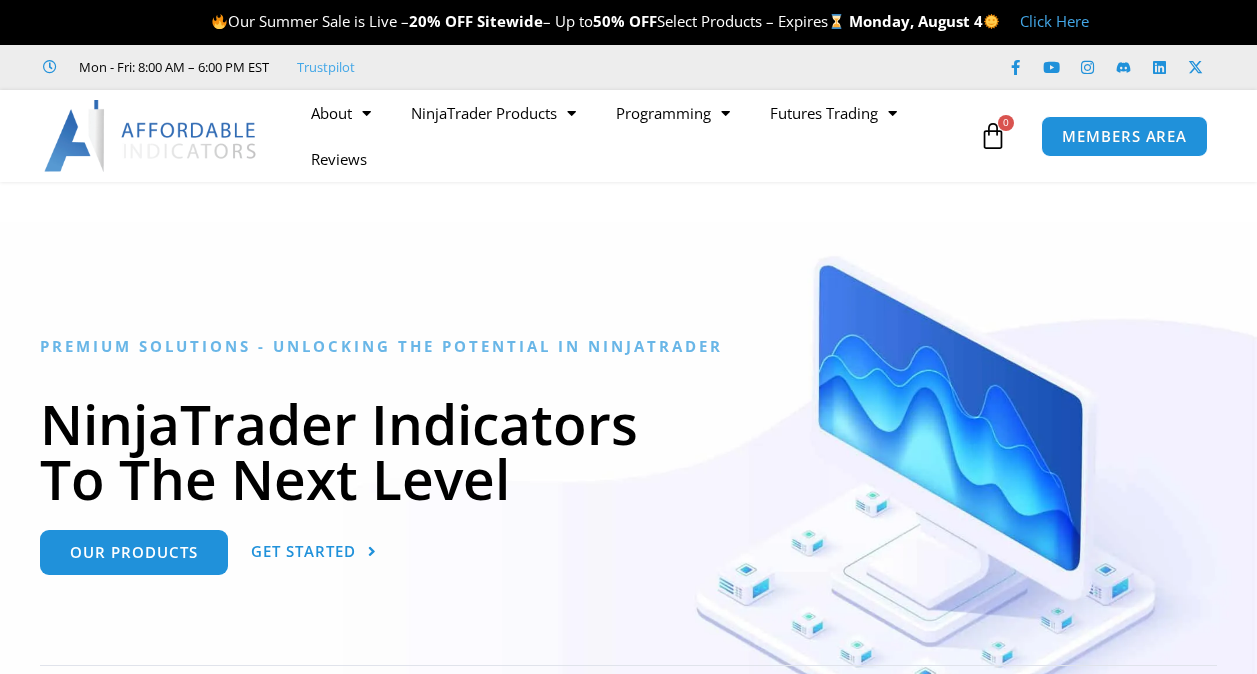 scroll, scrollTop: 0, scrollLeft: 0, axis: both 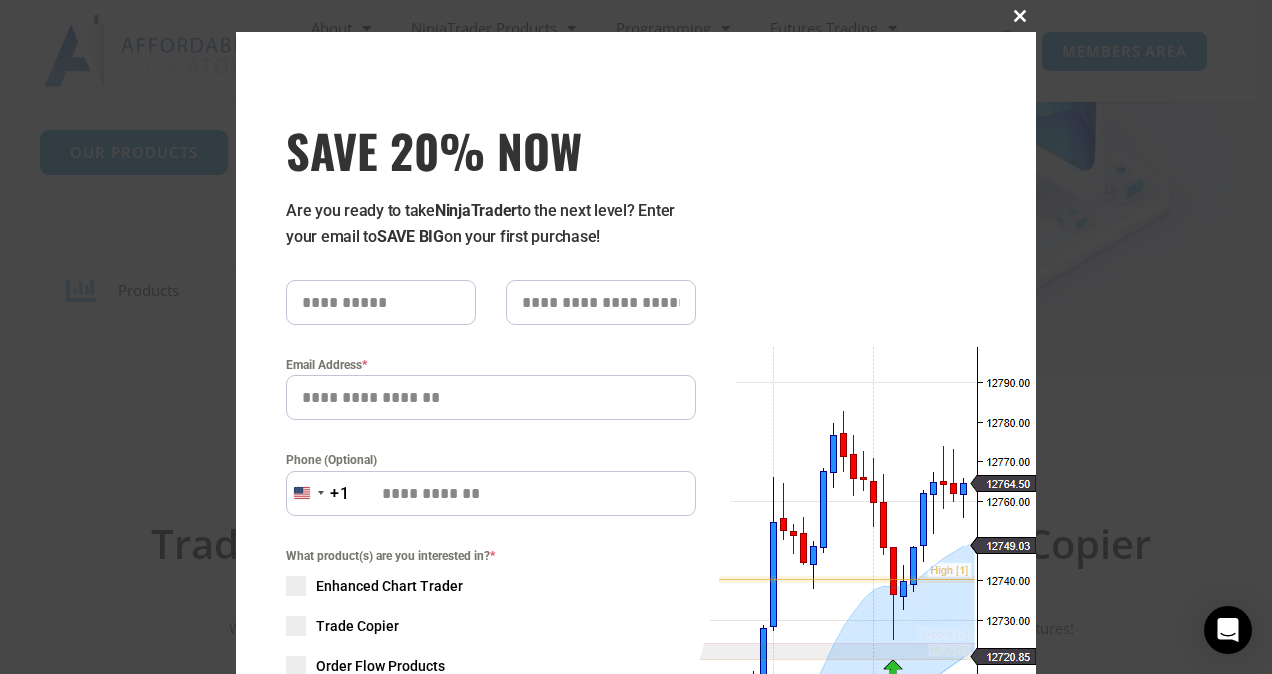 click at bounding box center (1020, 16) 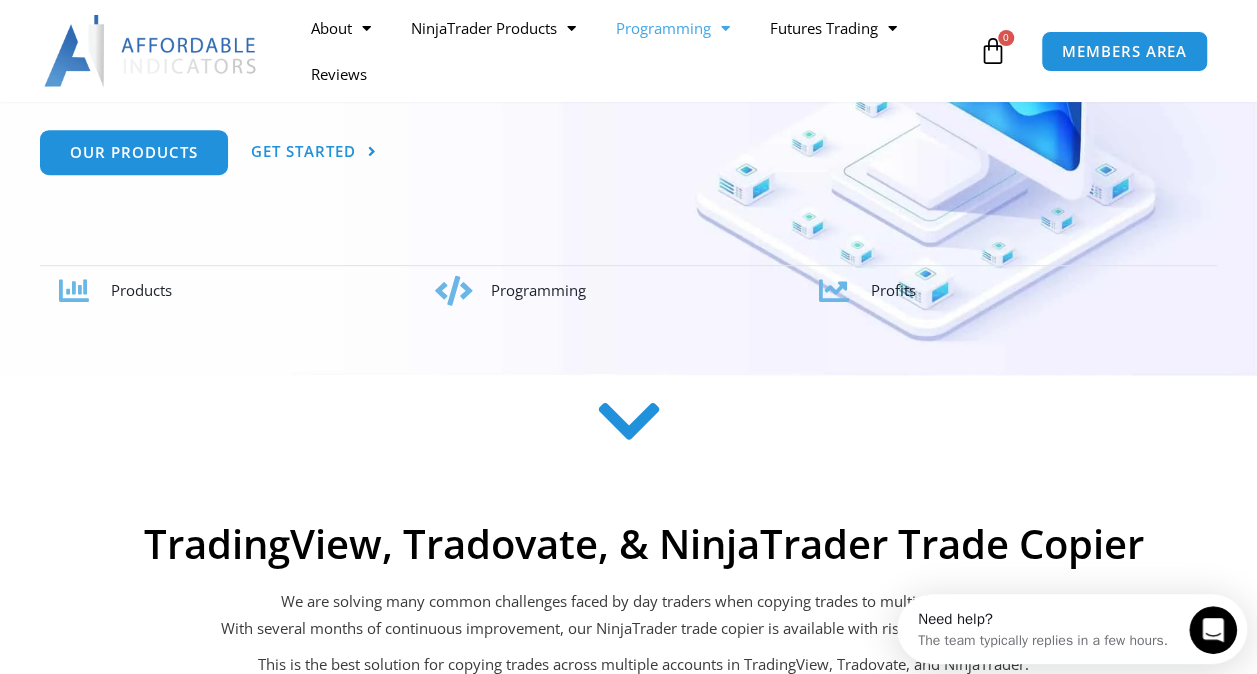 scroll, scrollTop: 0, scrollLeft: 0, axis: both 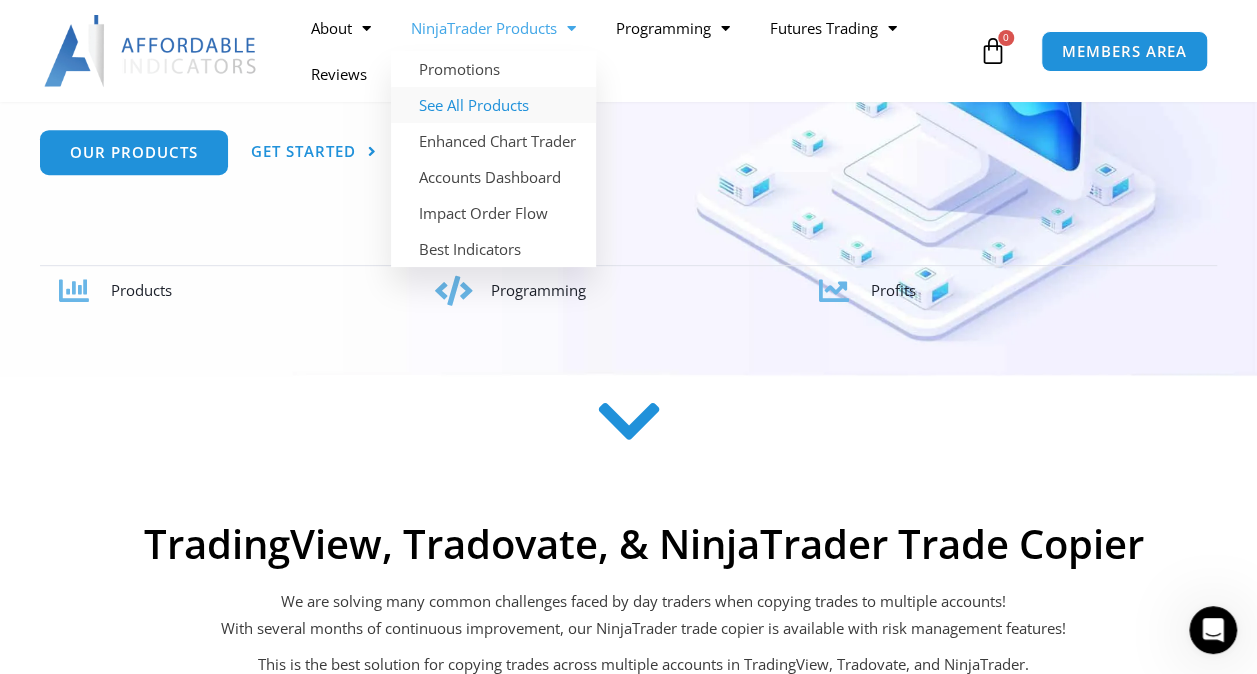 click on "See All Products" 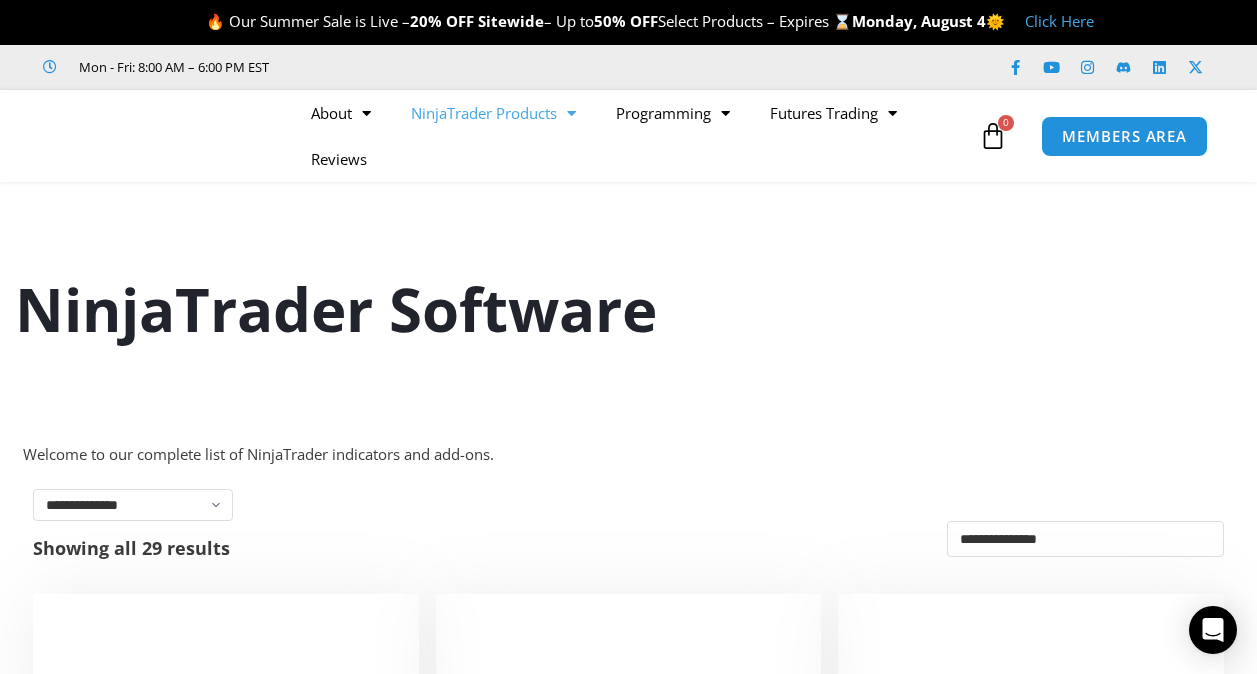 scroll, scrollTop: 0, scrollLeft: 0, axis: both 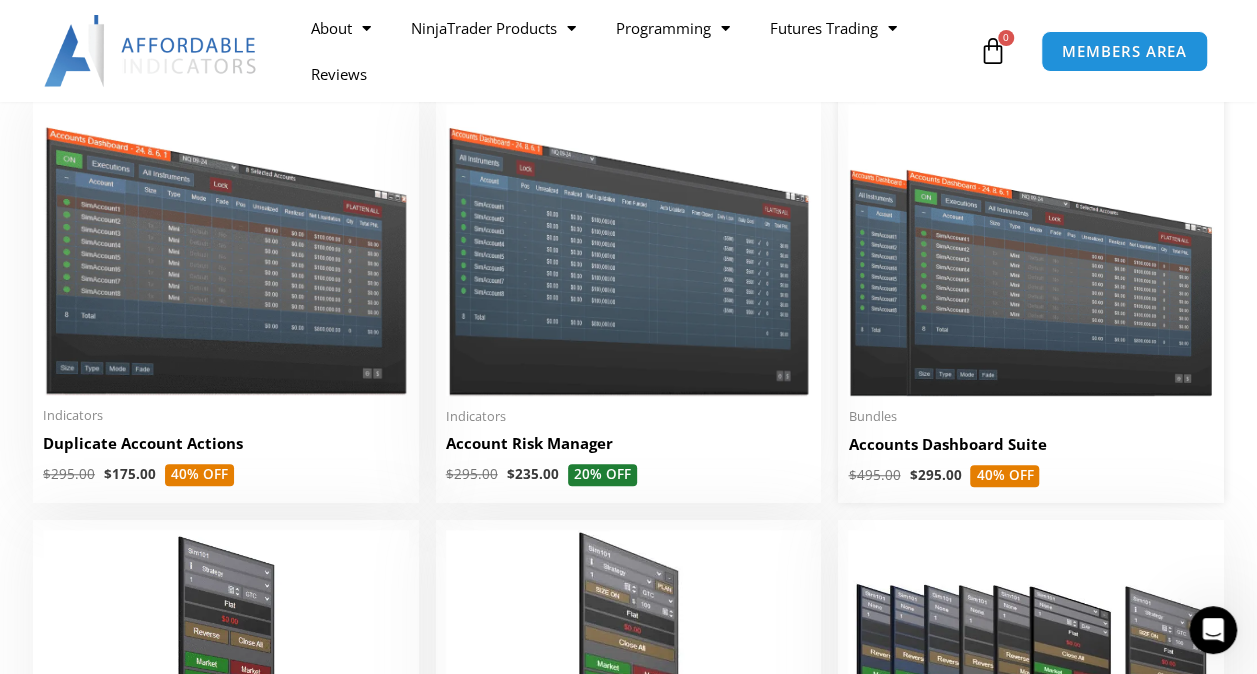 click at bounding box center [1031, 250] 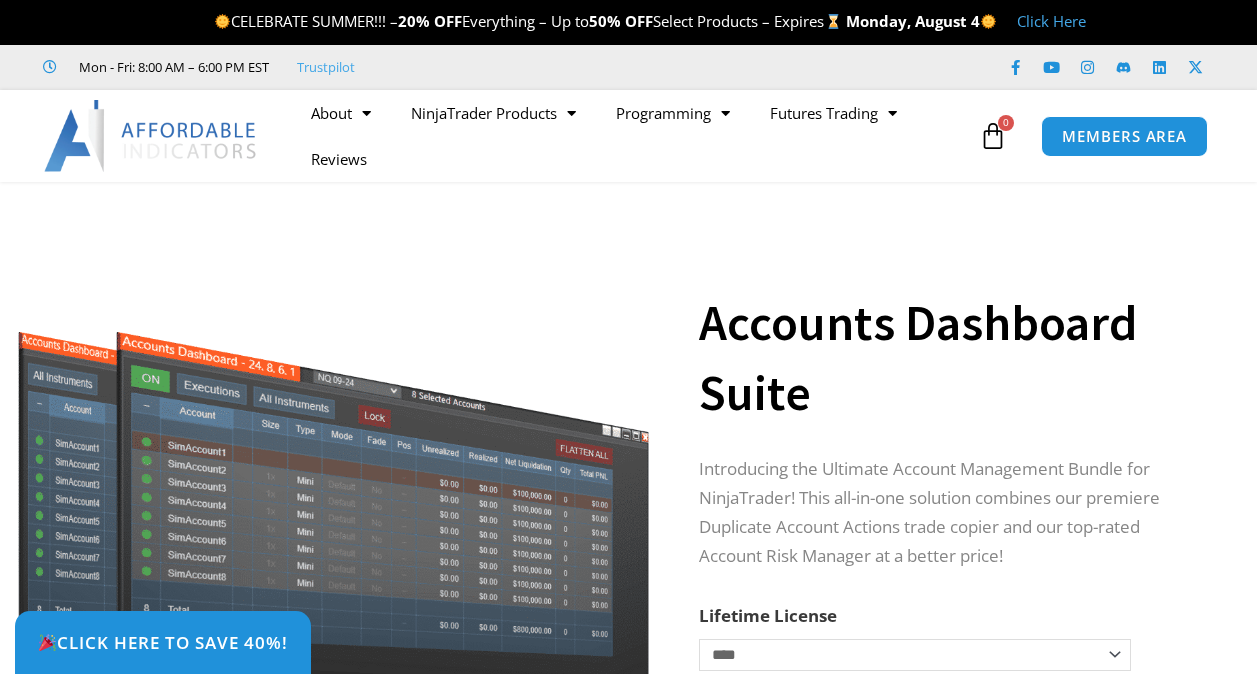 scroll, scrollTop: 0, scrollLeft: 0, axis: both 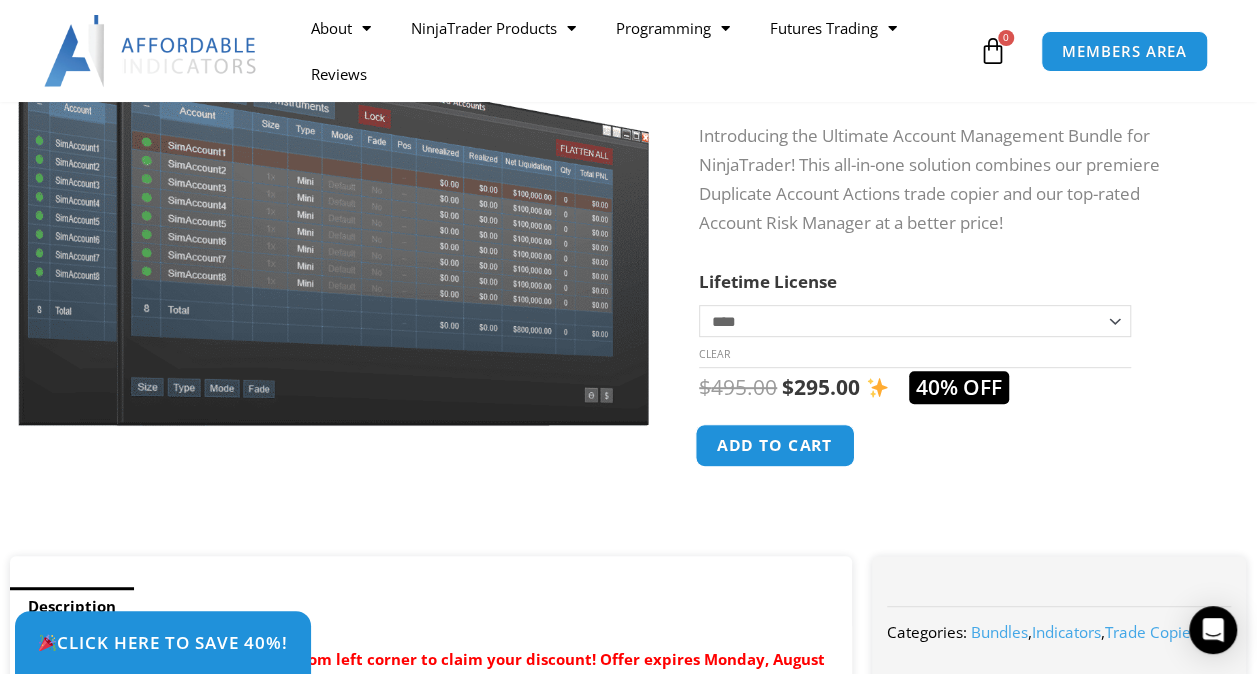 click on "Add to cart" 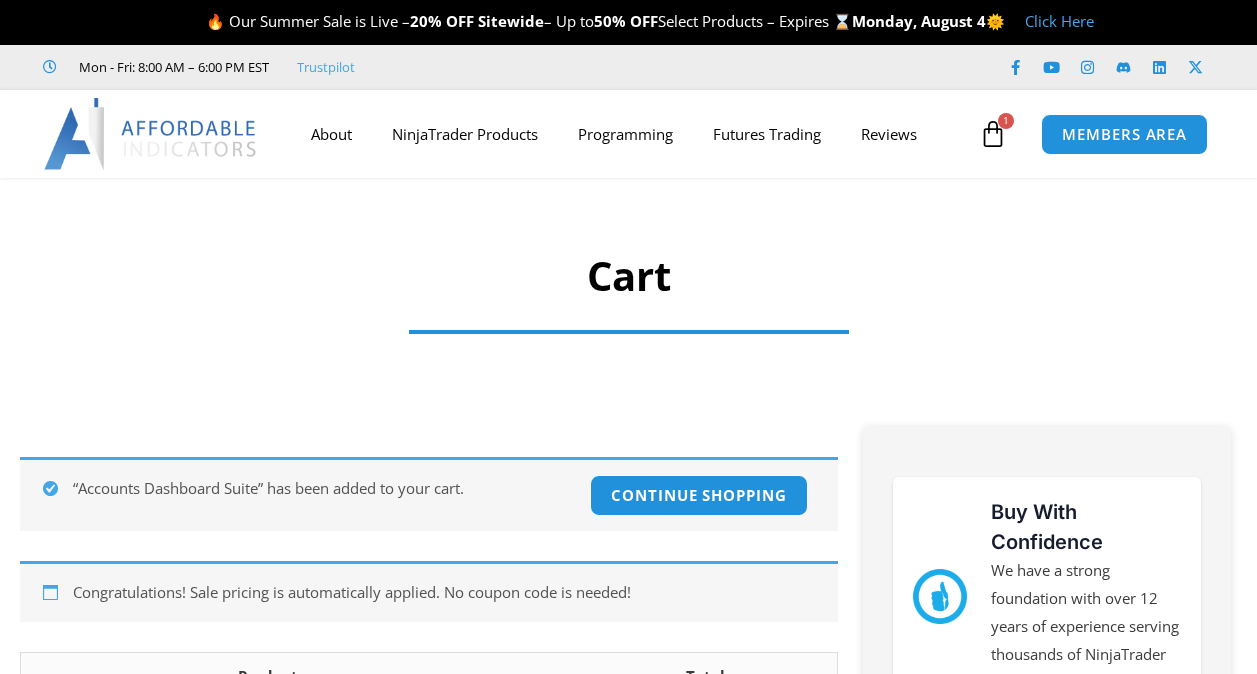 scroll, scrollTop: 0, scrollLeft: 0, axis: both 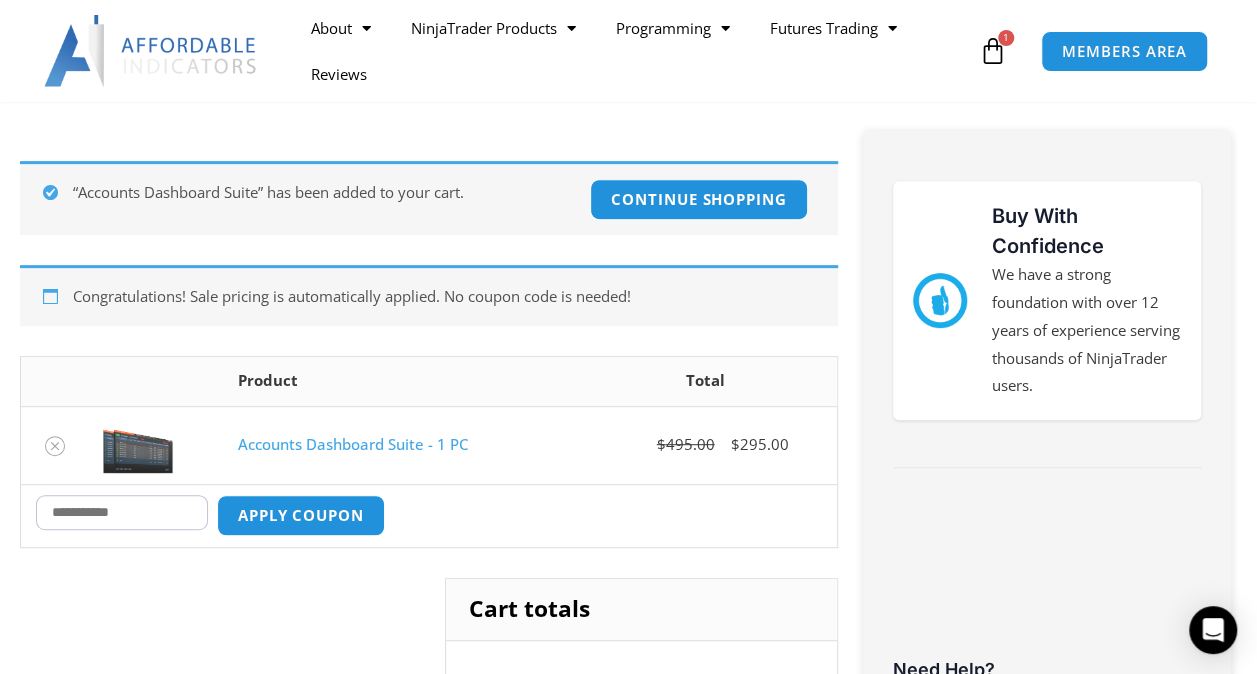 click on "Coupon:" at bounding box center [122, 512] 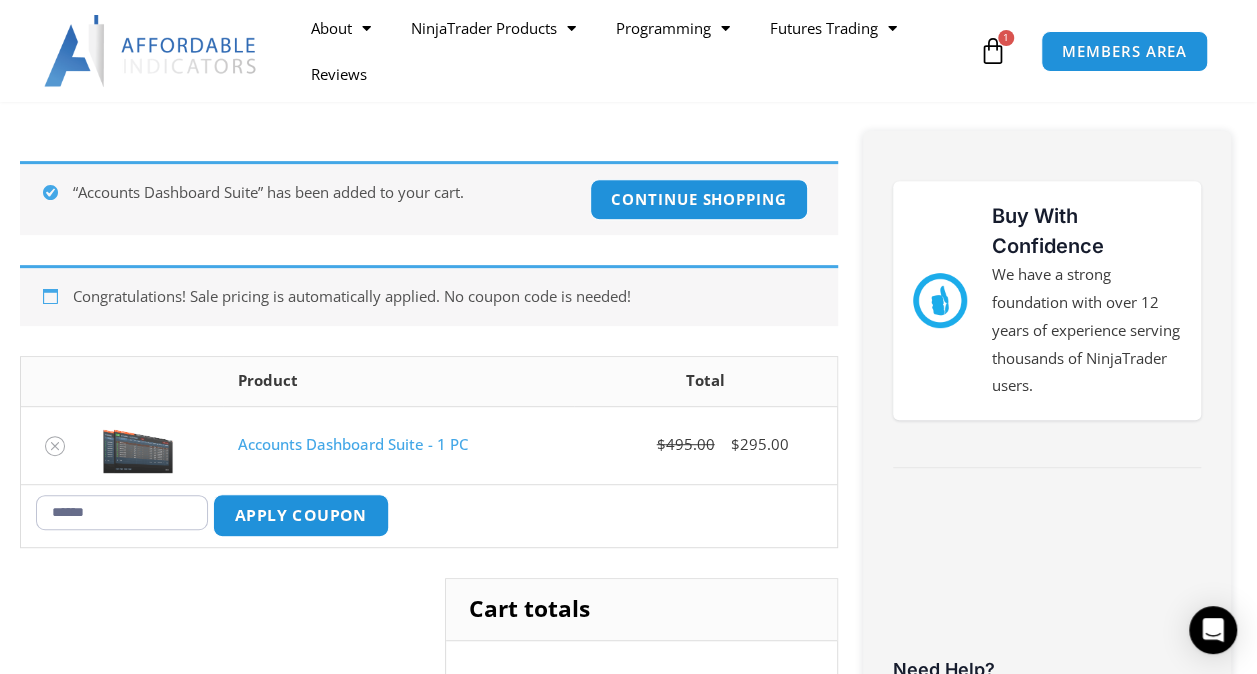 type on "******" 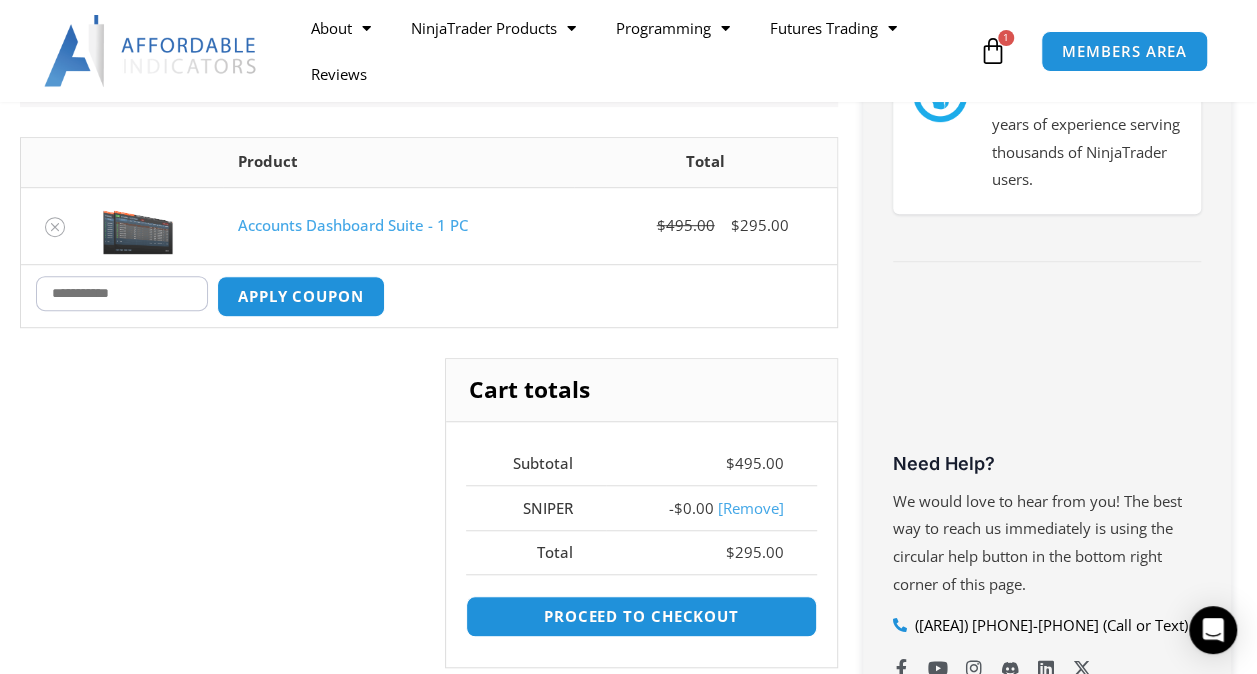 scroll, scrollTop: 551, scrollLeft: 0, axis: vertical 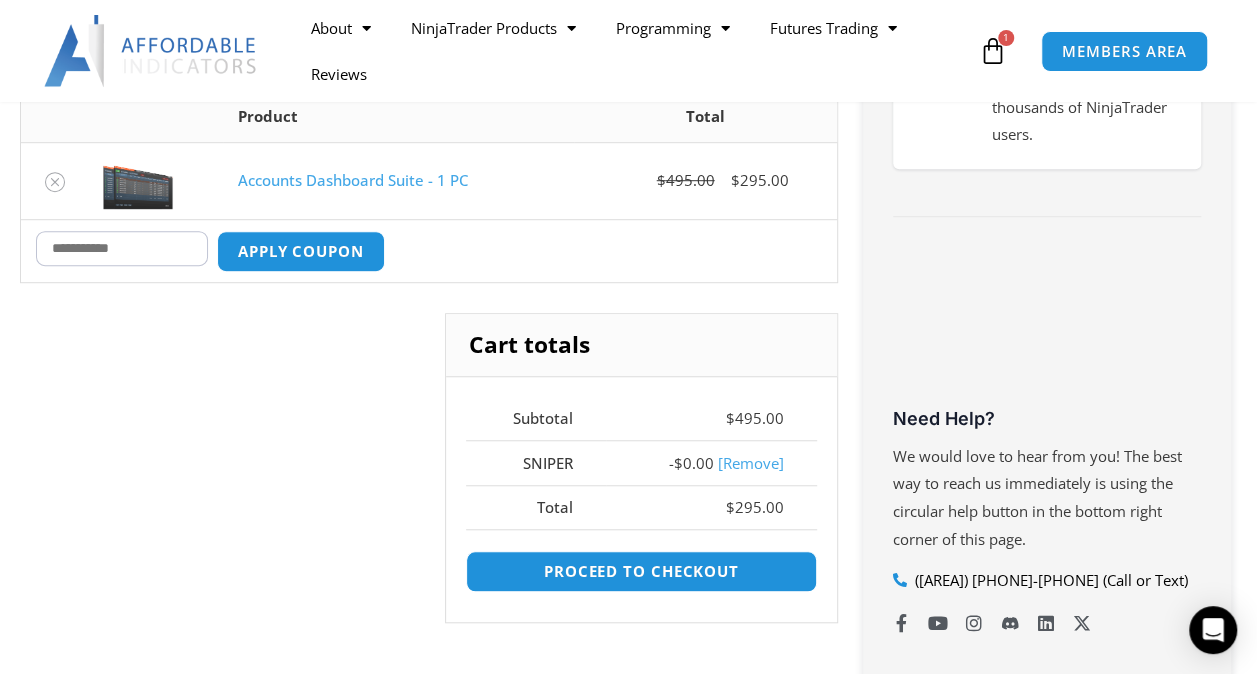 click on "Coupon:" at bounding box center [122, 248] 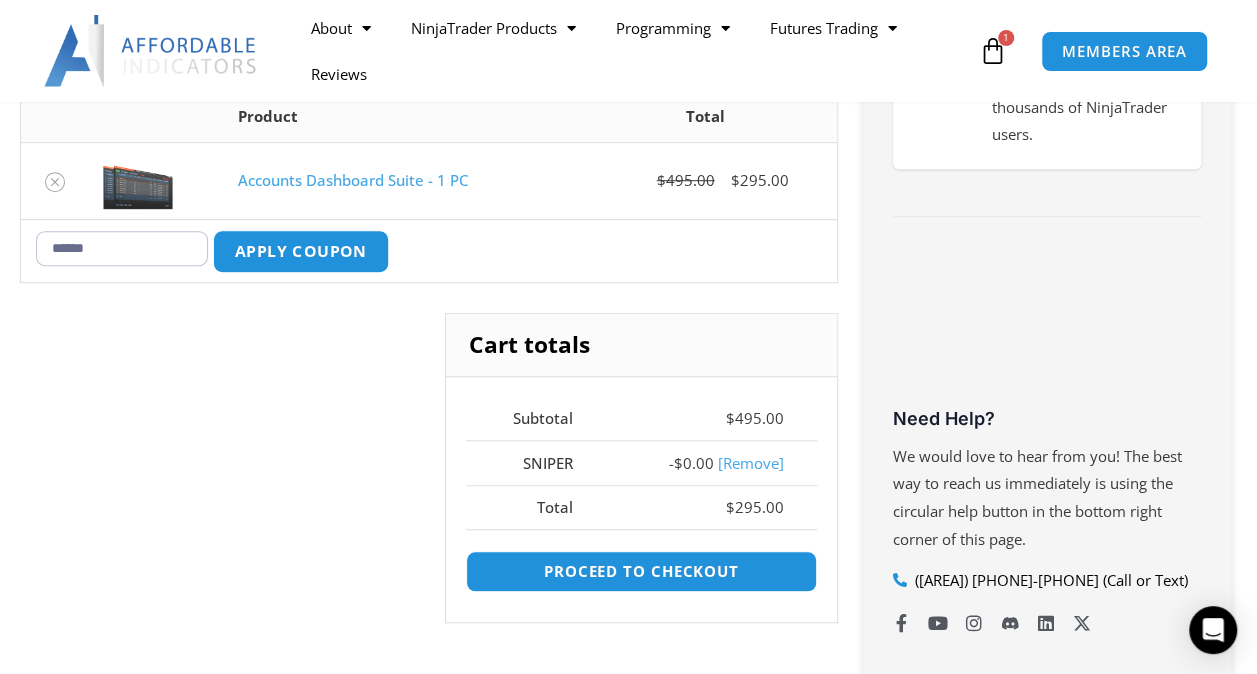 type on "******" 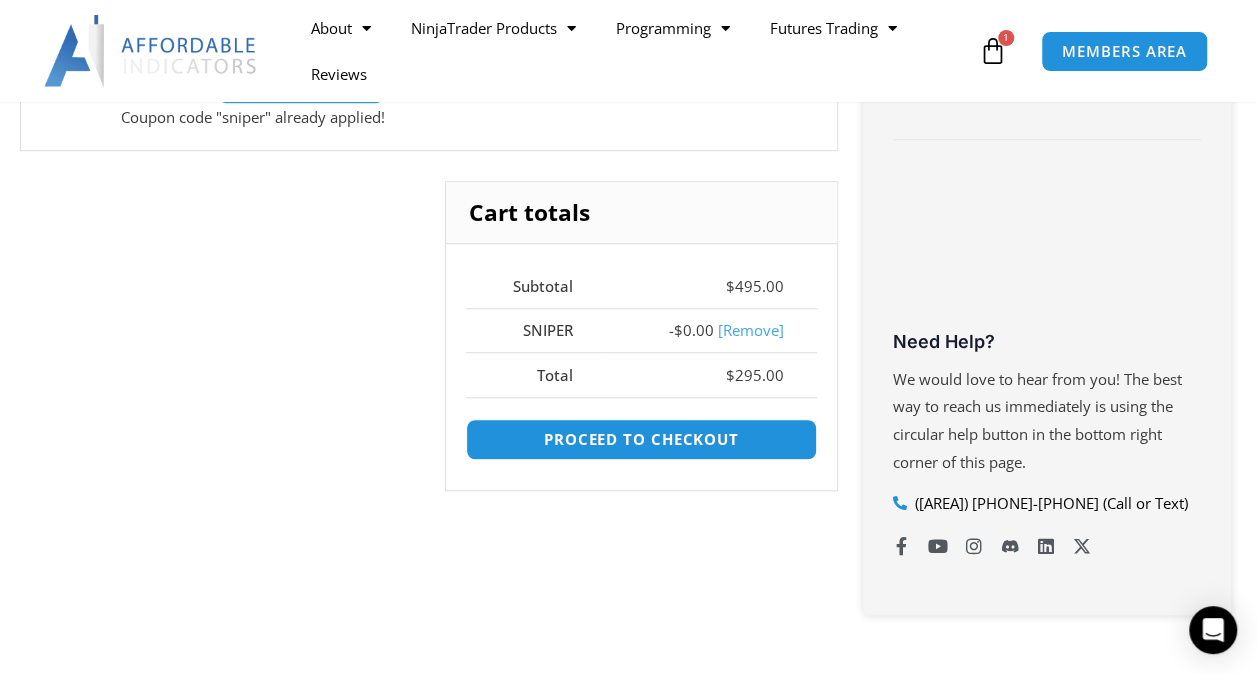 scroll, scrollTop: 630, scrollLeft: 0, axis: vertical 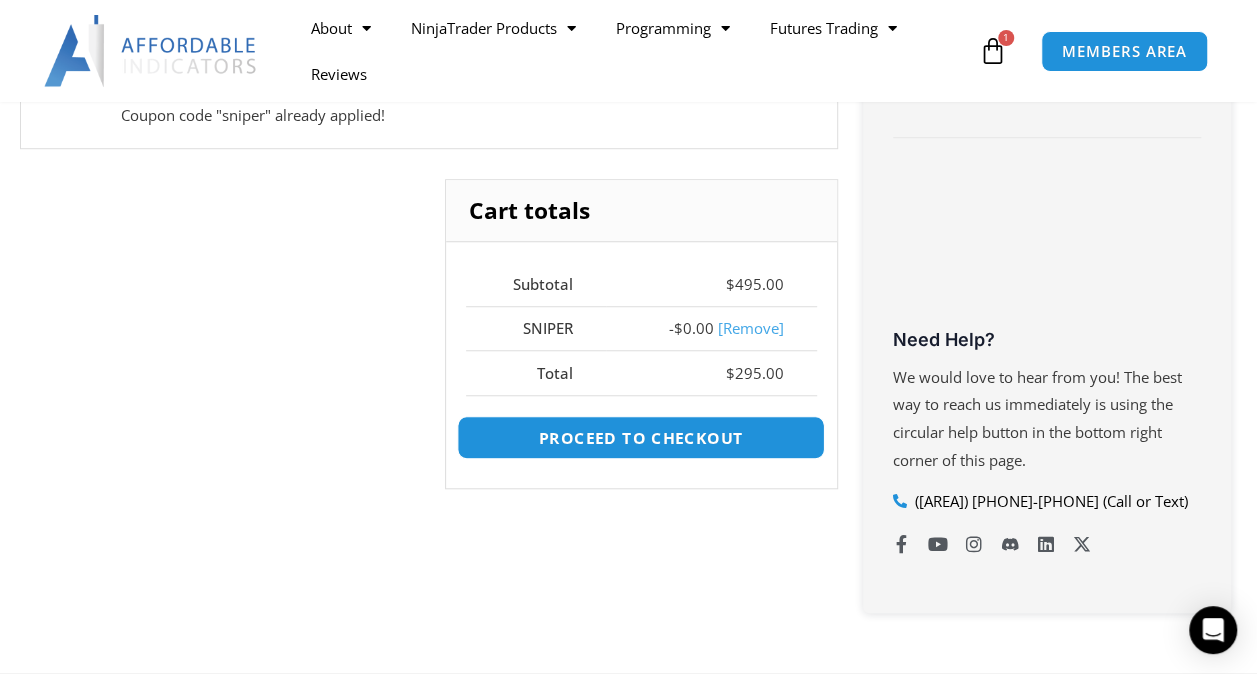 click on "Proceed to checkout" at bounding box center (641, 437) 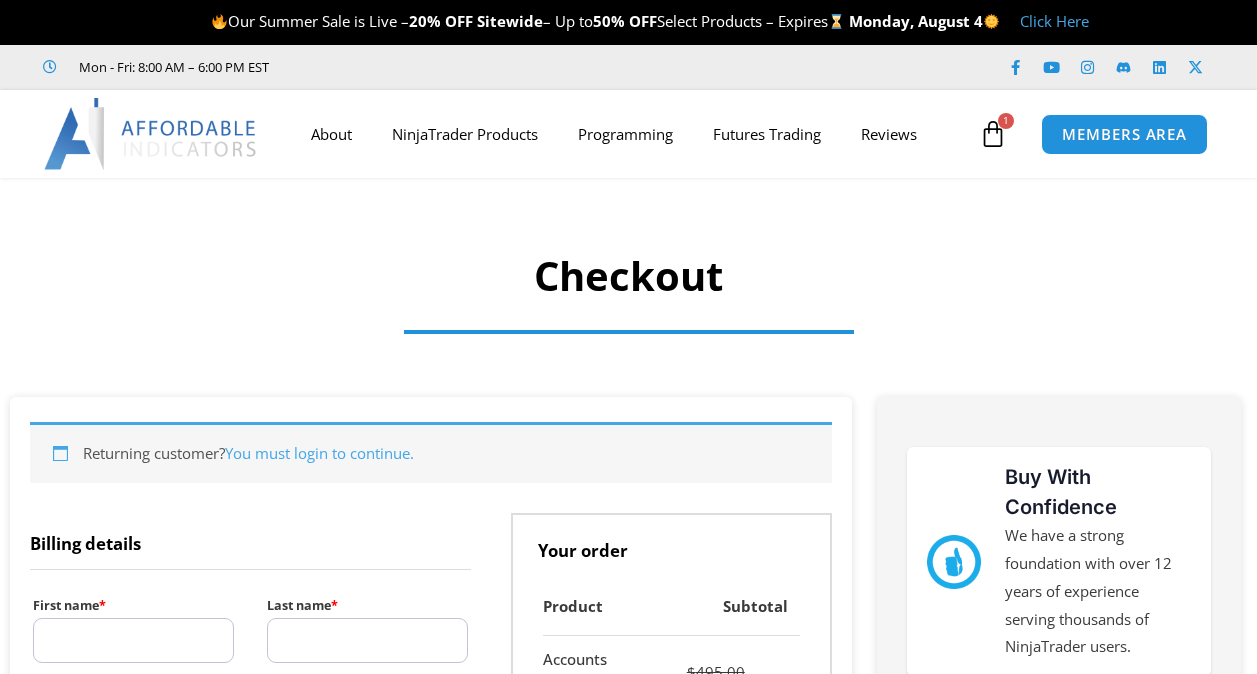 select on "**" 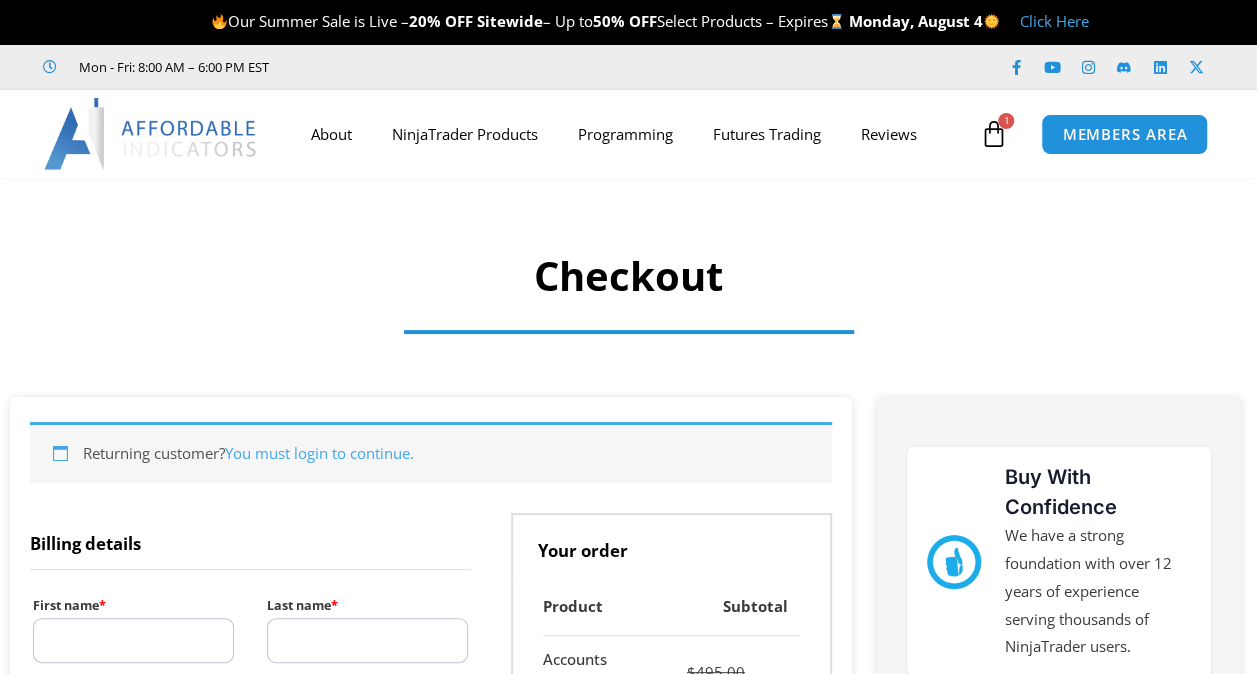 scroll, scrollTop: 0, scrollLeft: 0, axis: both 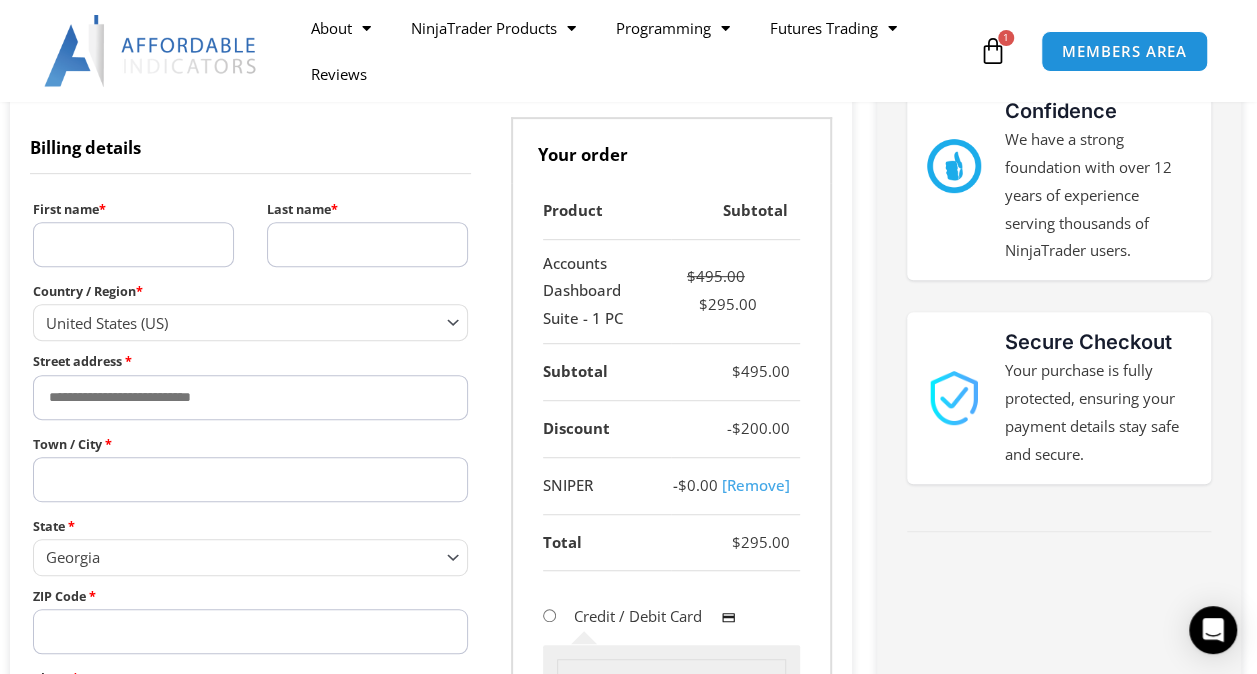click on "First name  *" at bounding box center (133, 244) 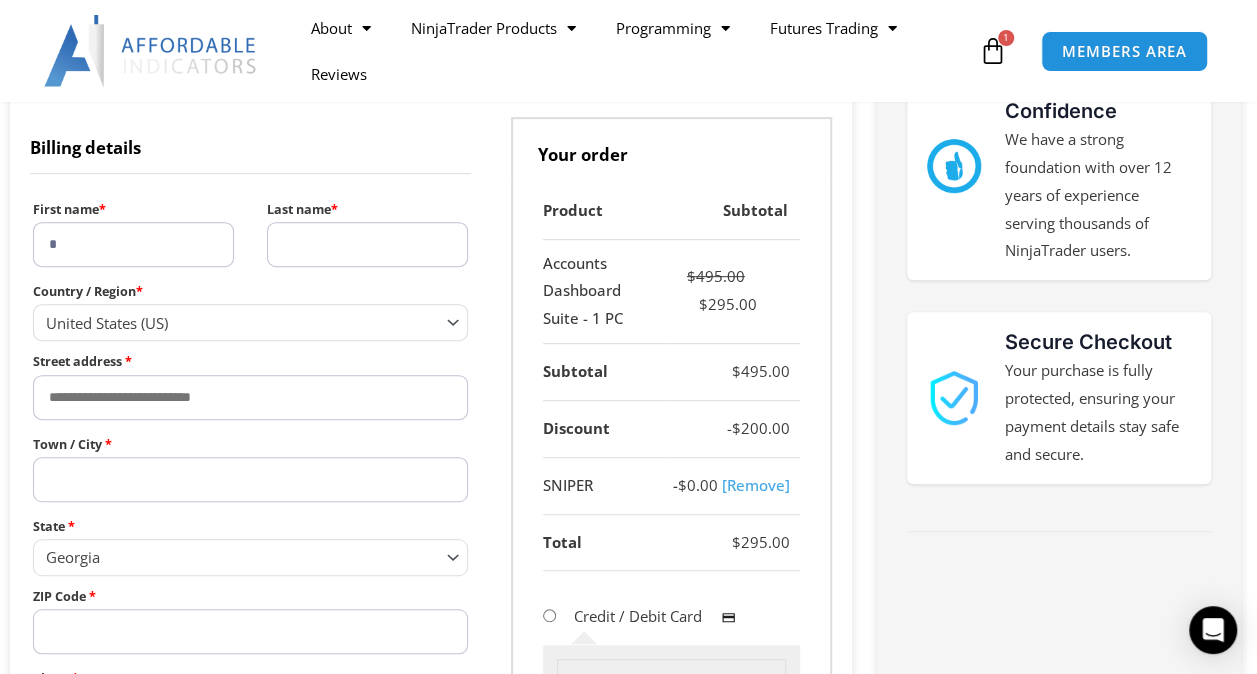 click on "Last name  *" at bounding box center (367, 244) 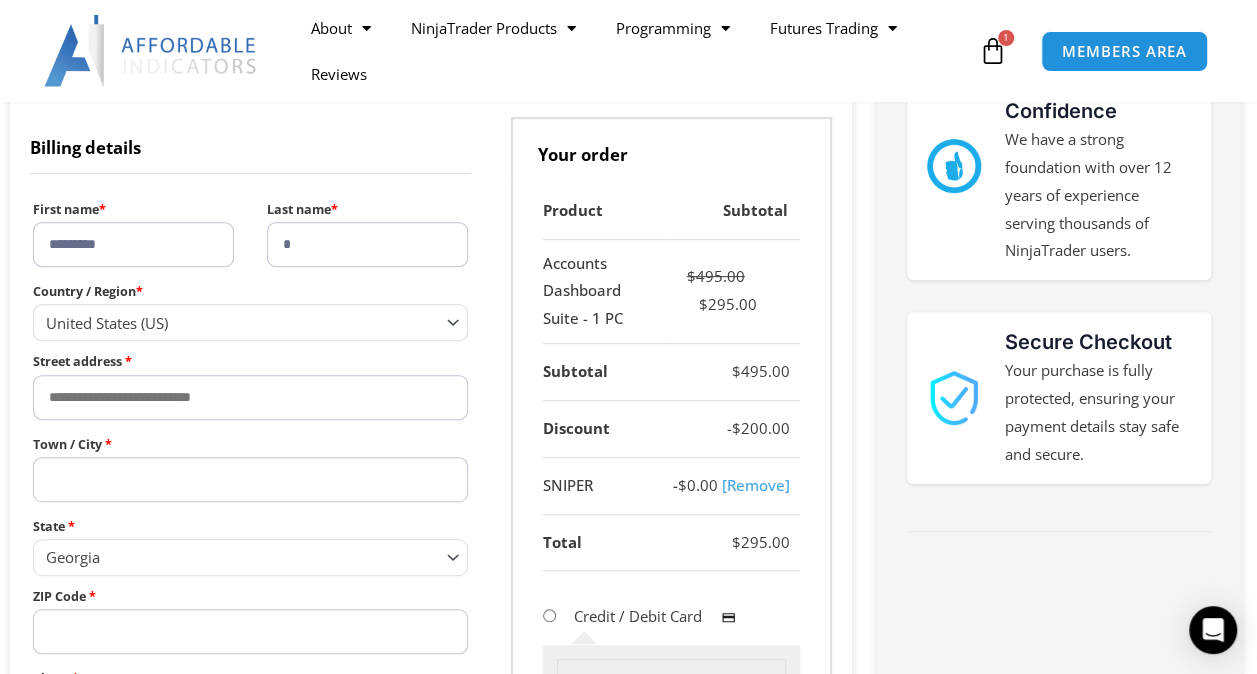 type on "****" 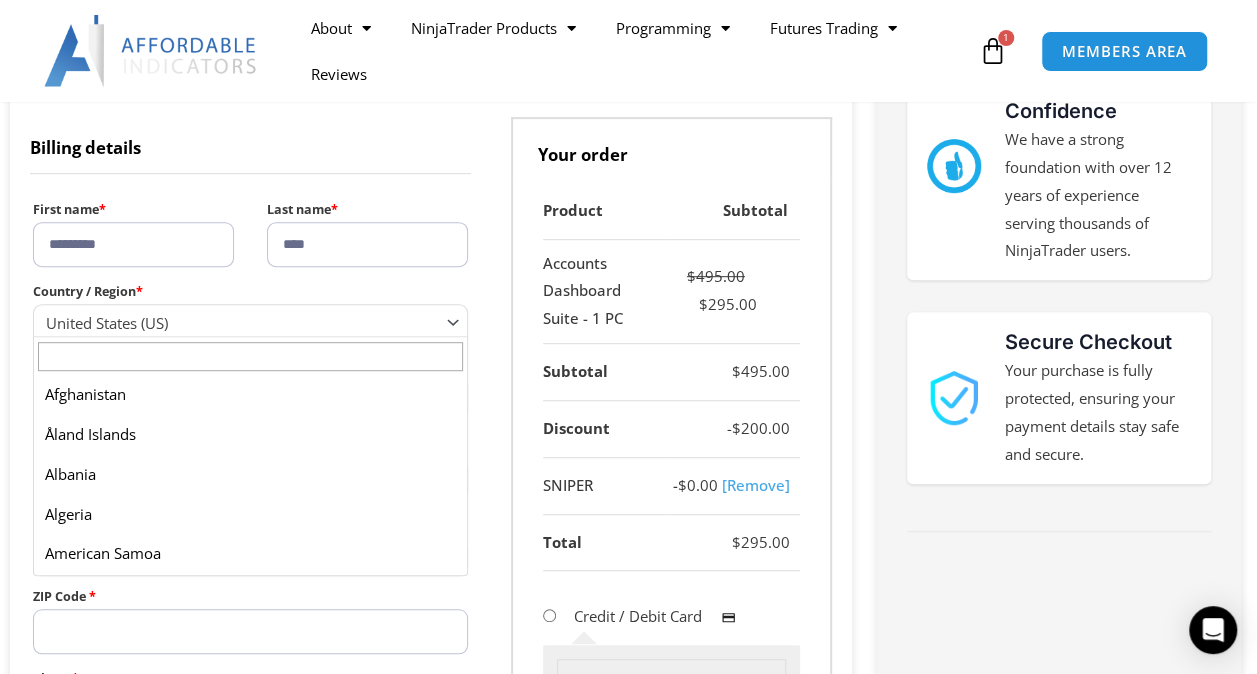 click at bounding box center [454, 321] 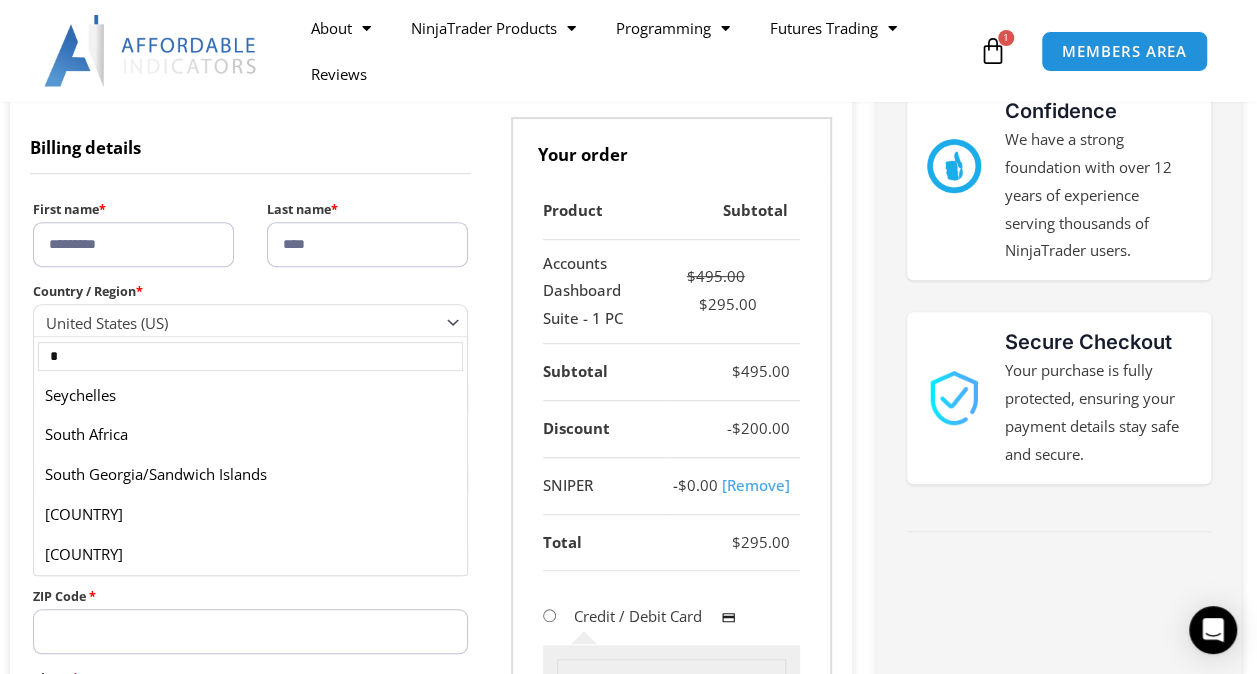scroll, scrollTop: 0, scrollLeft: 0, axis: both 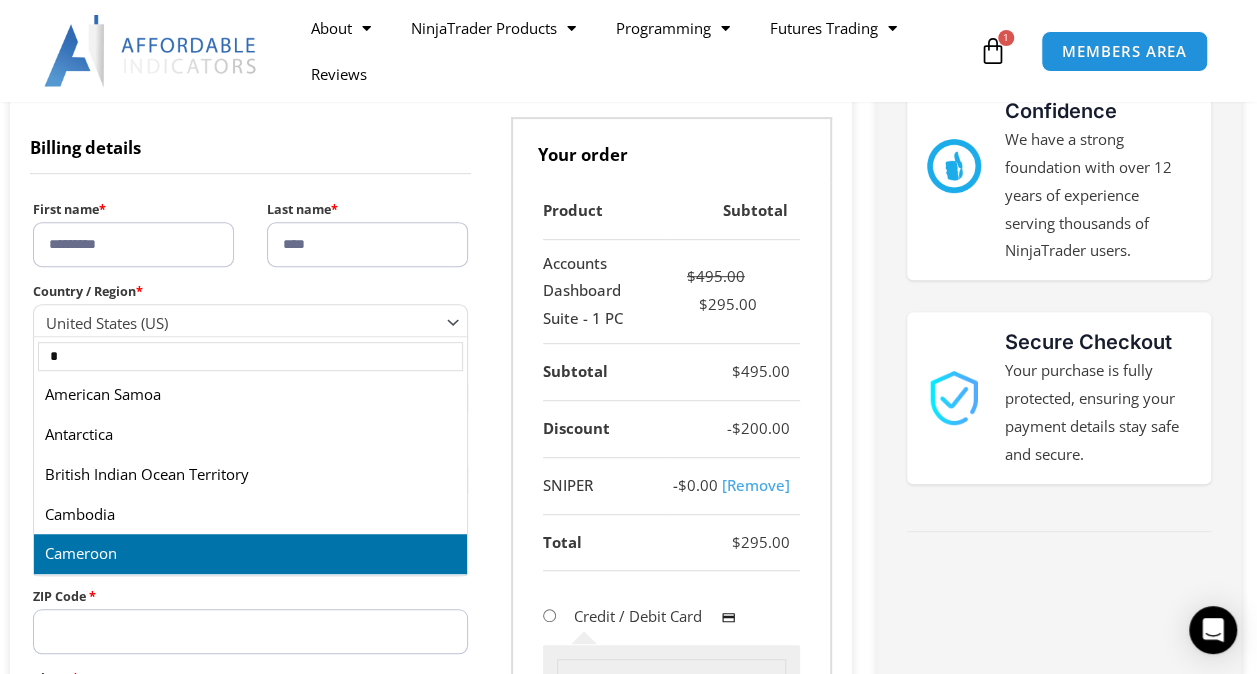 type on "*" 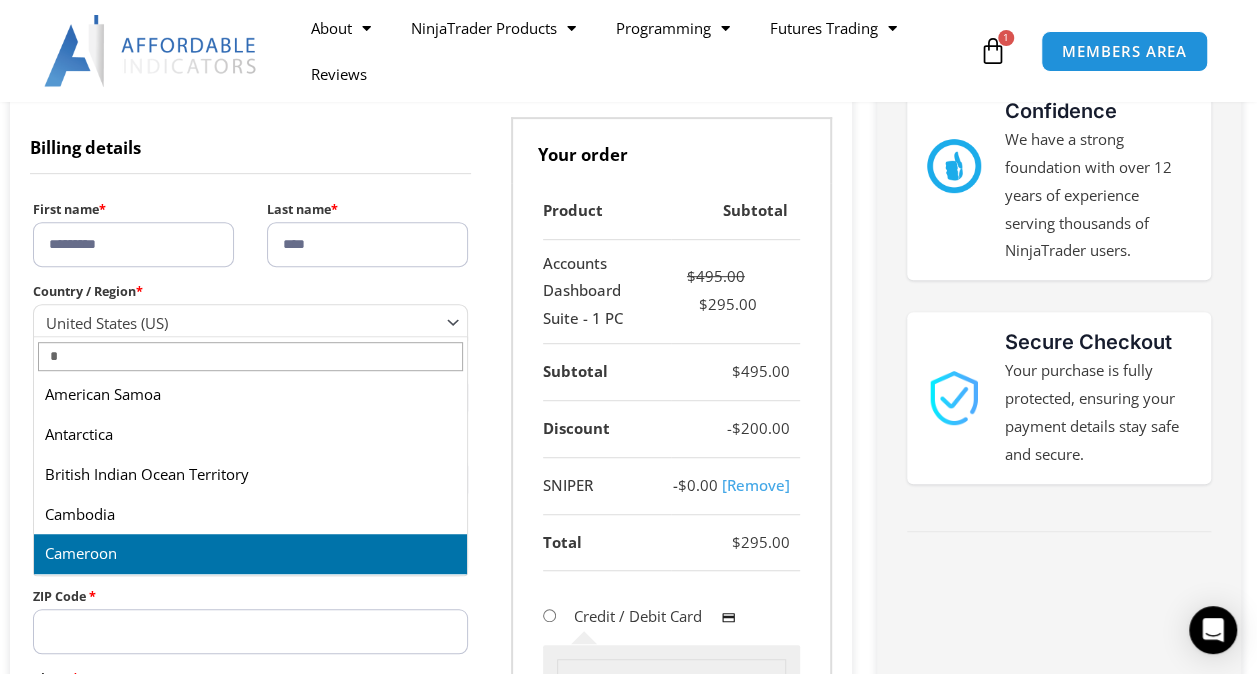 type 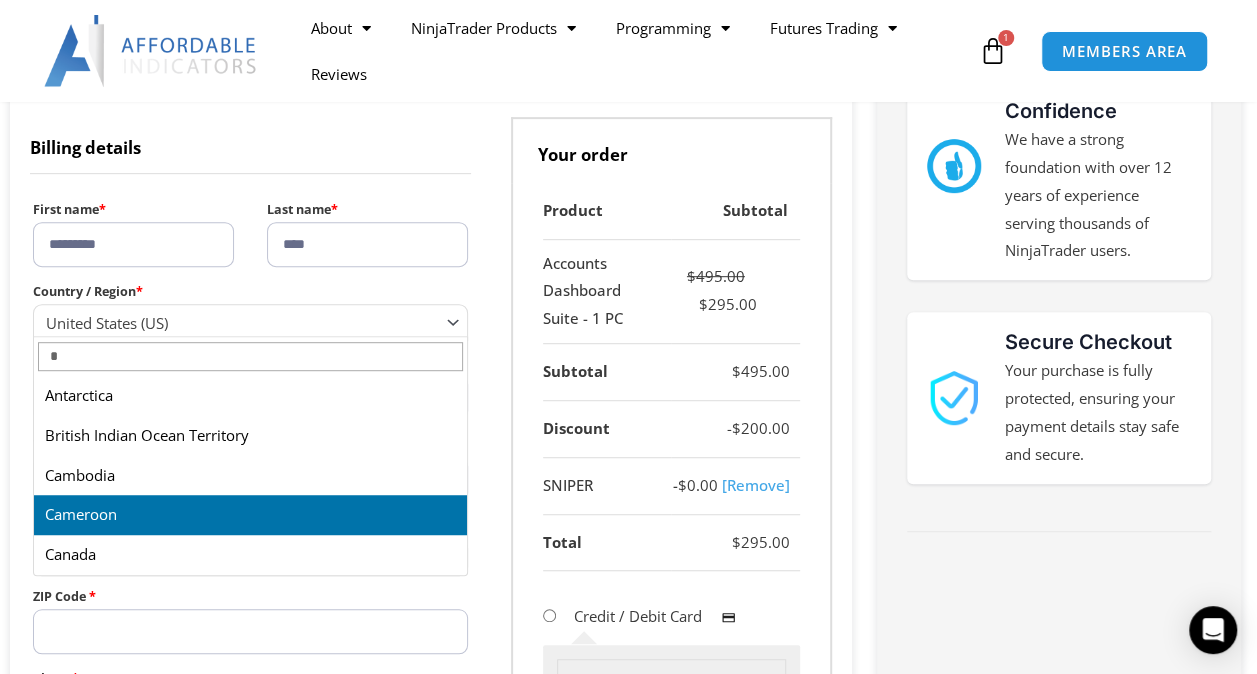 type 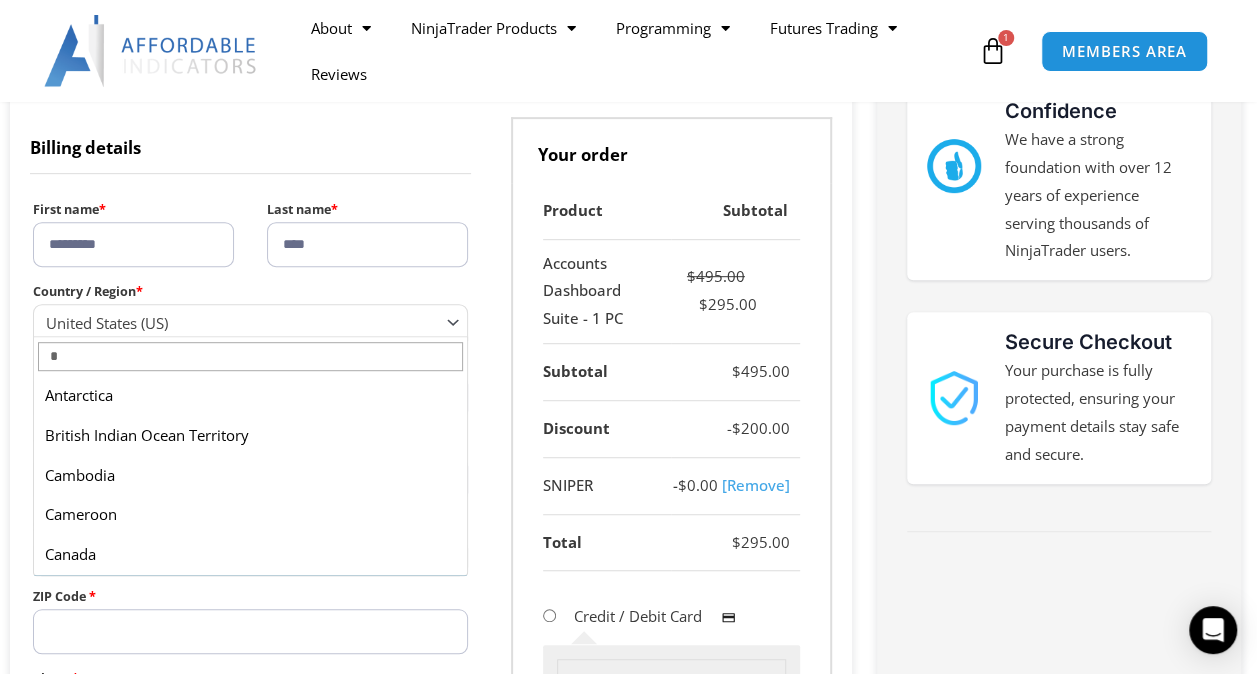 scroll, scrollTop: 78, scrollLeft: 0, axis: vertical 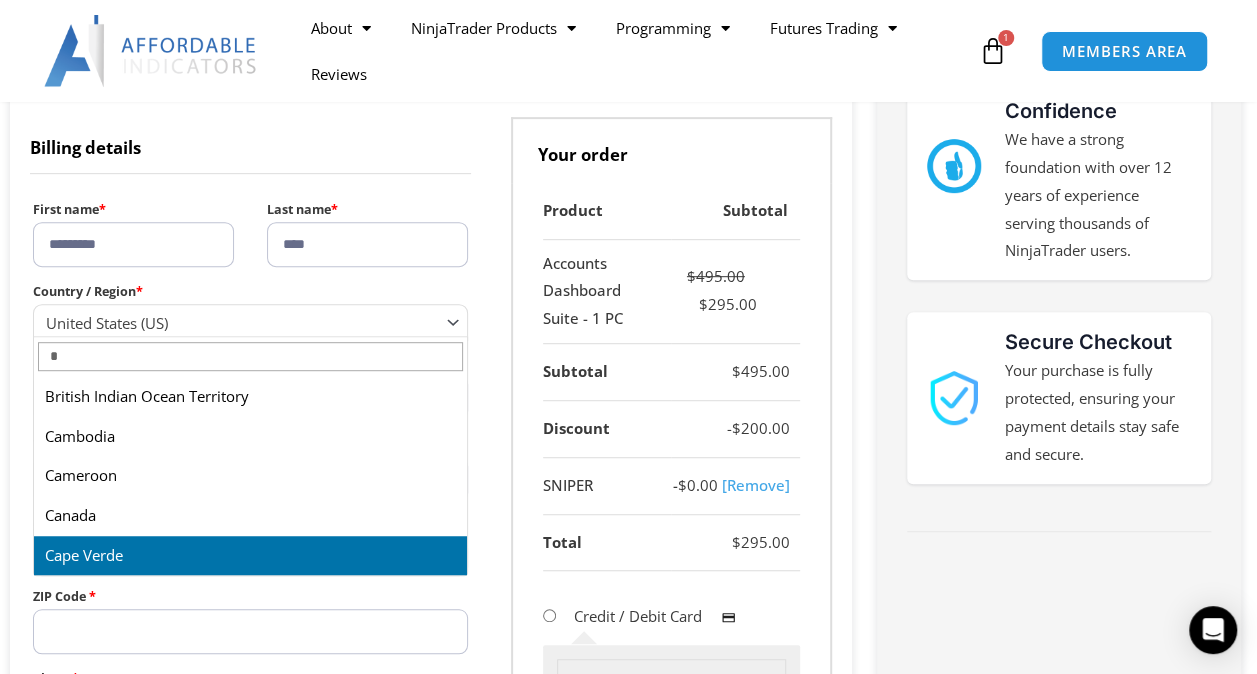 type 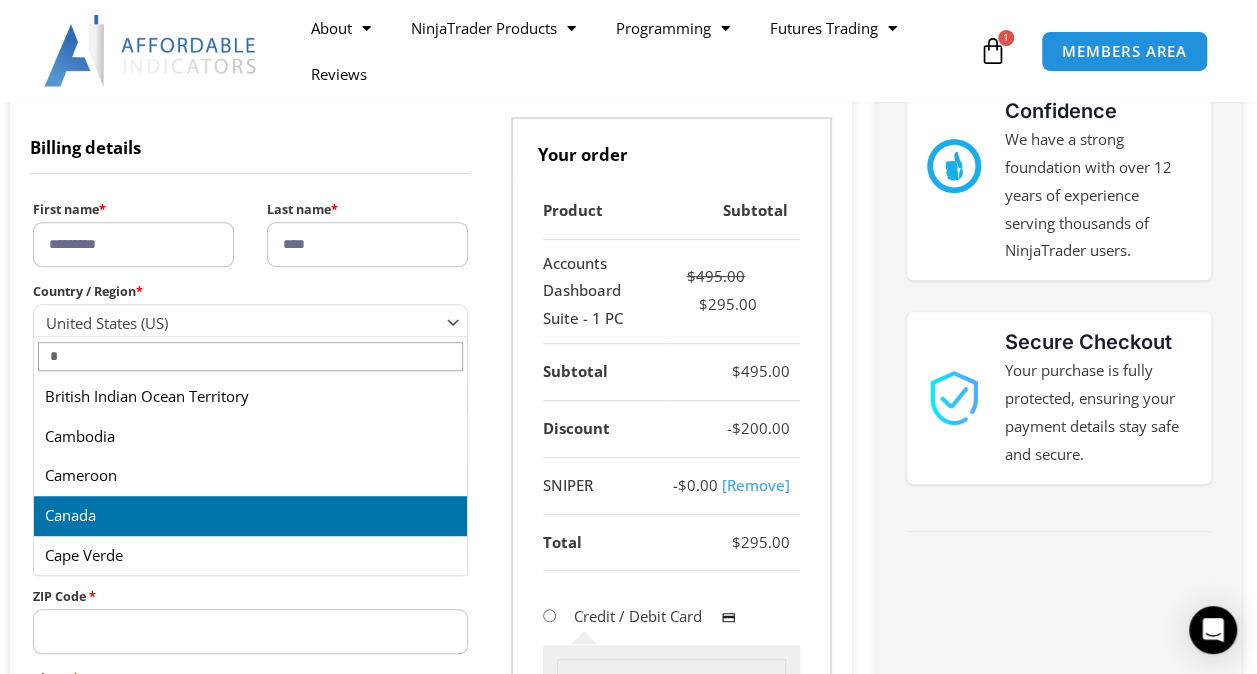 select on "**" 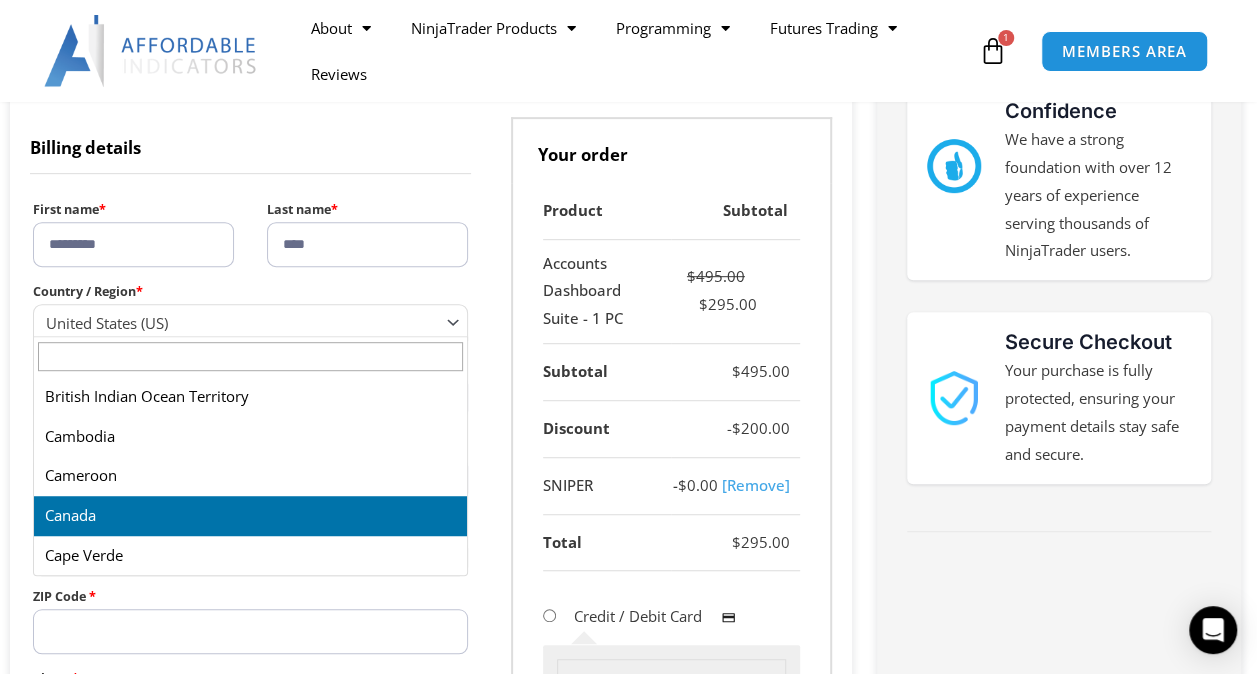 select 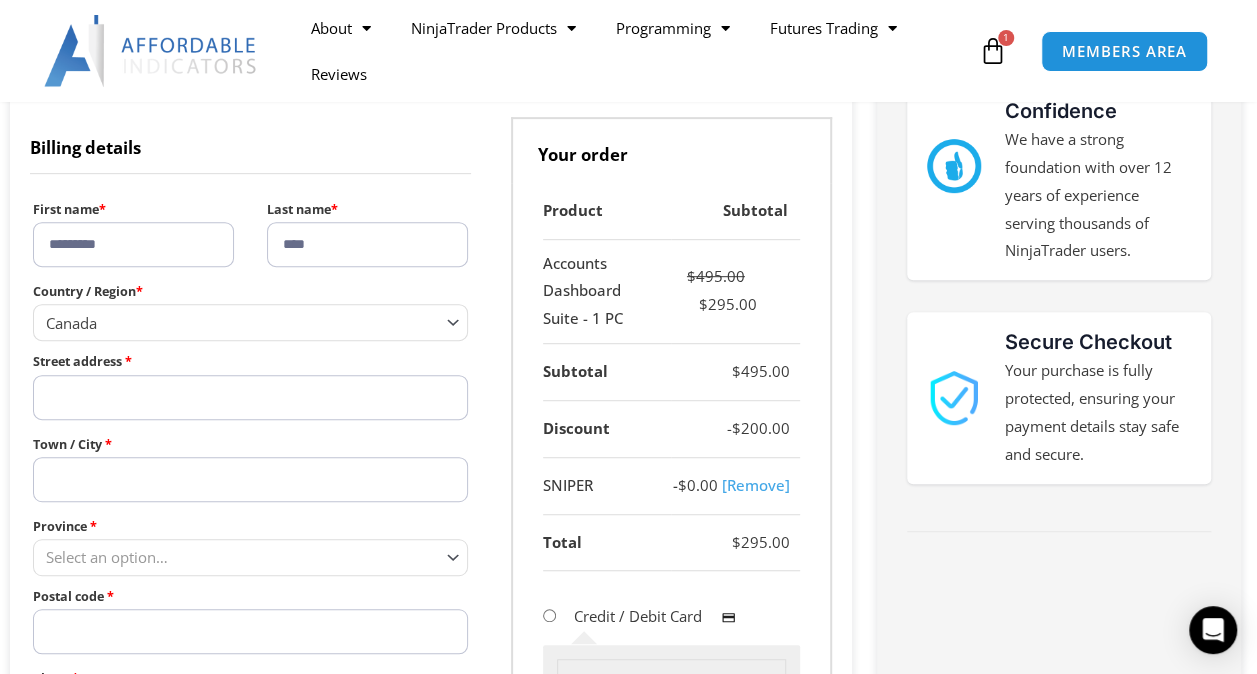click on "Street address   *" at bounding box center (250, 397) 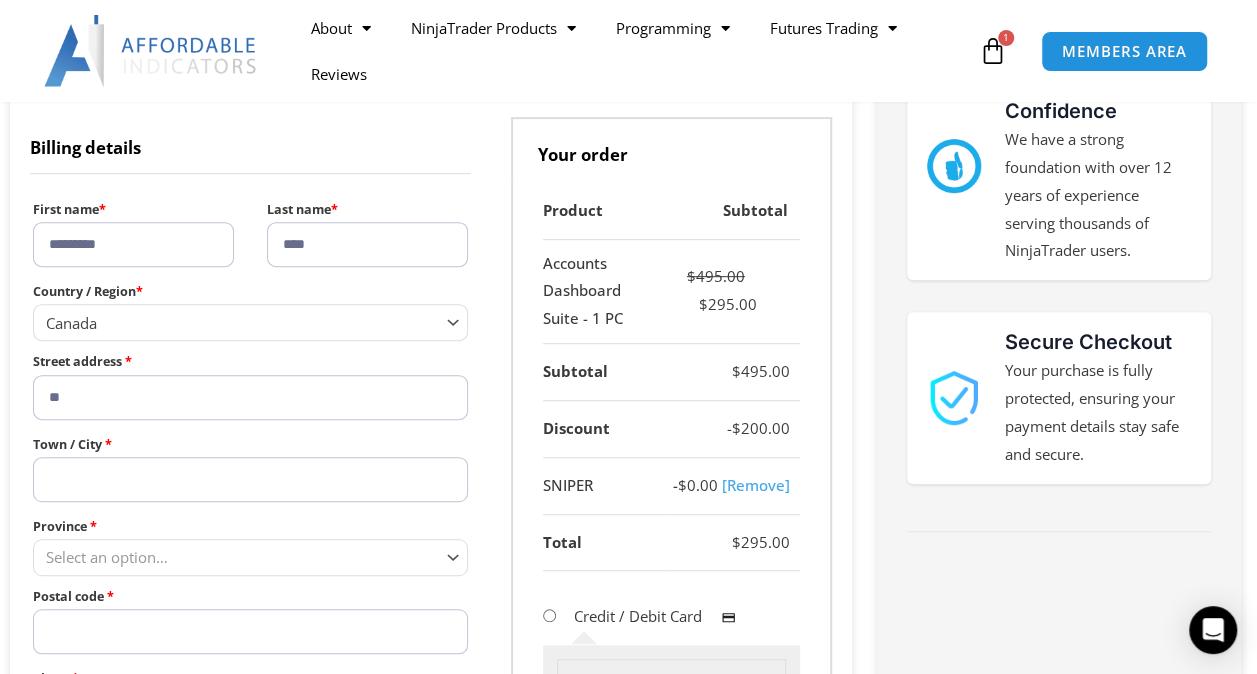 type on "**********" 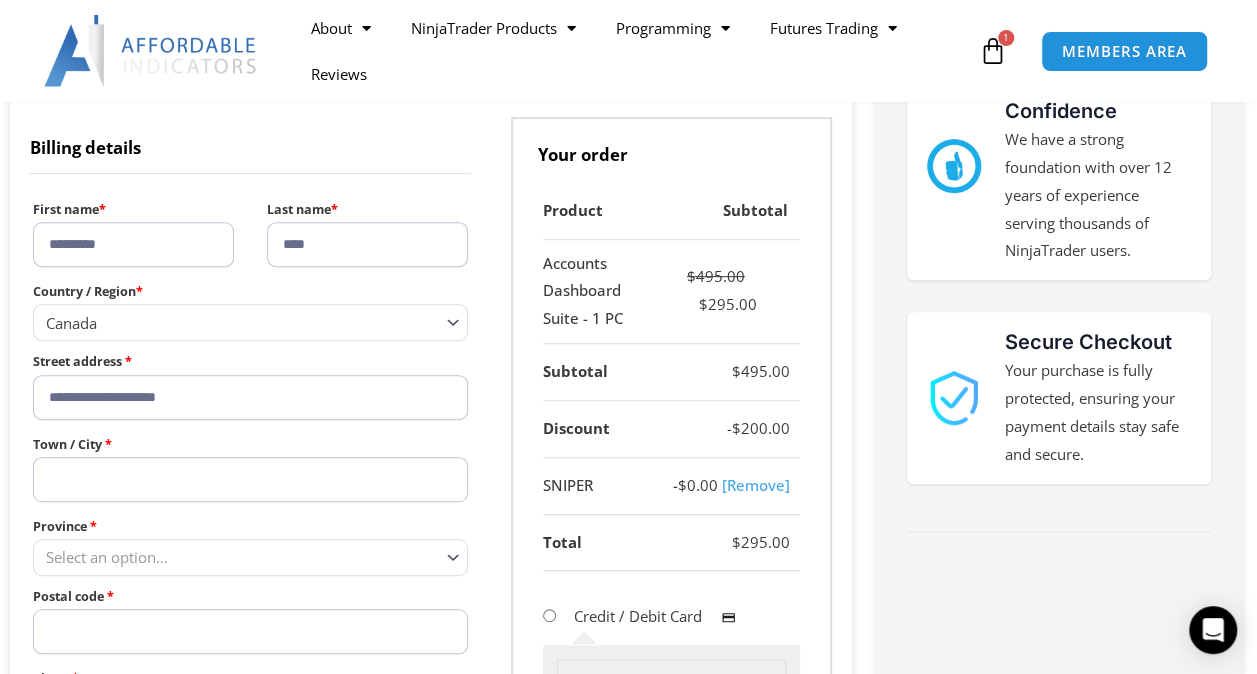 type on "*******" 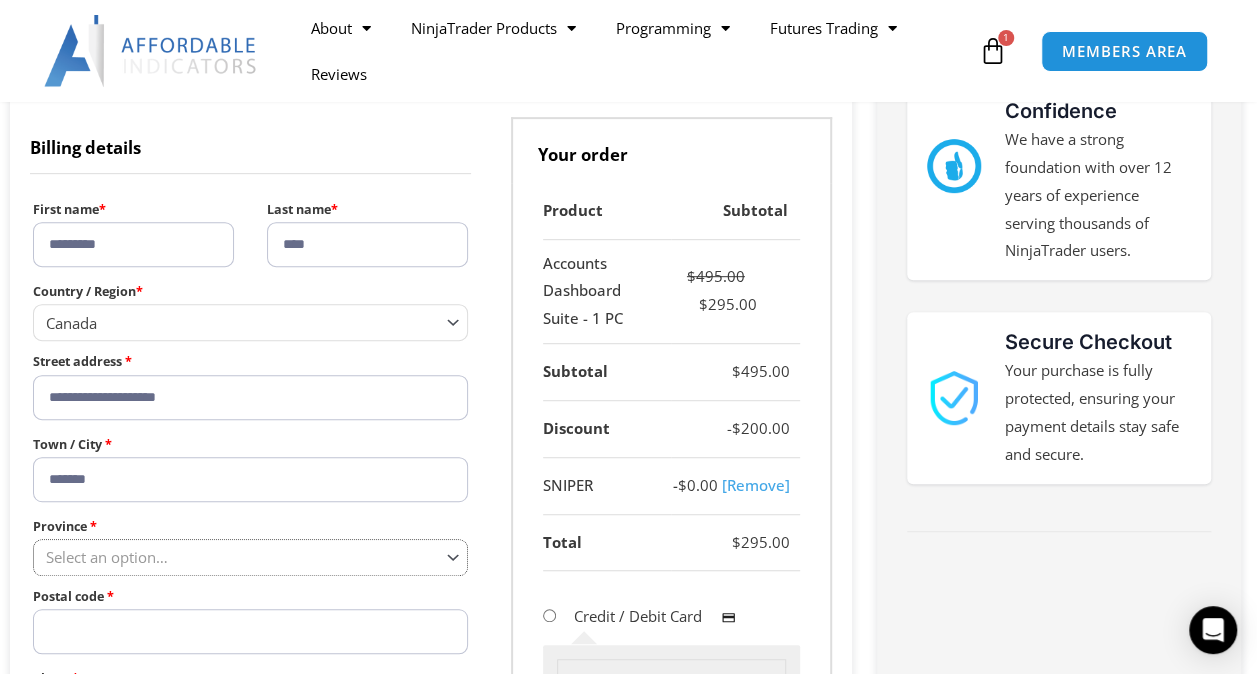 select on "**" 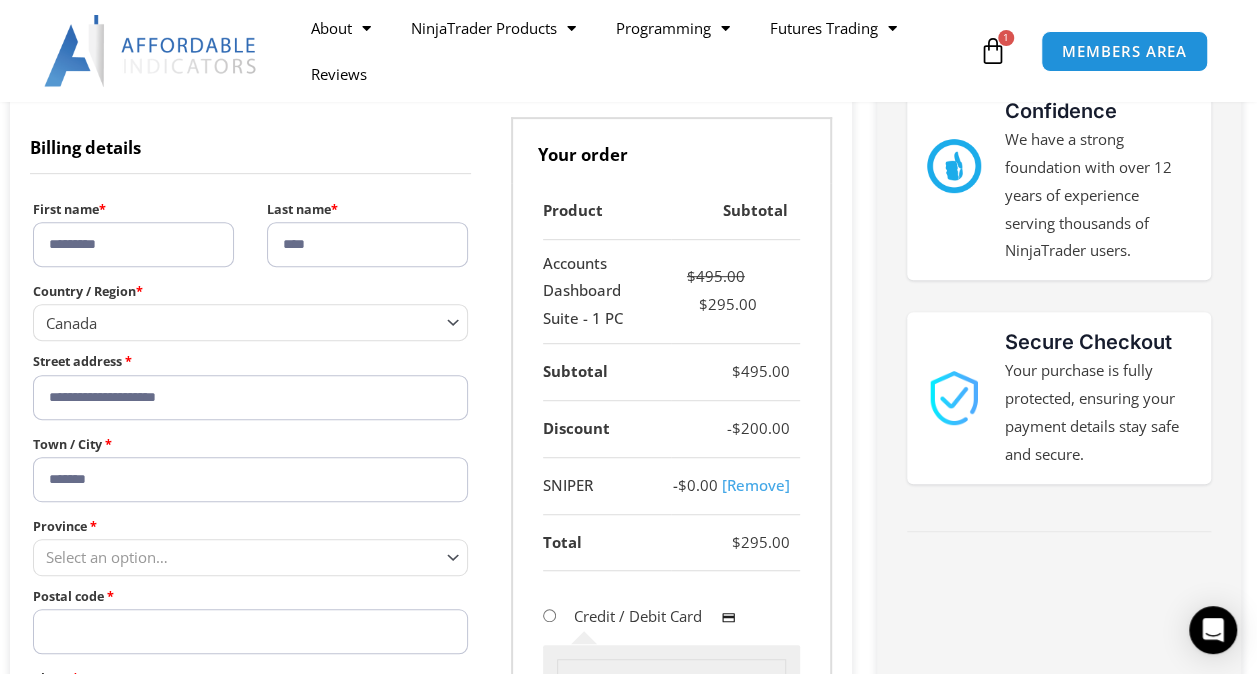 type on "*******" 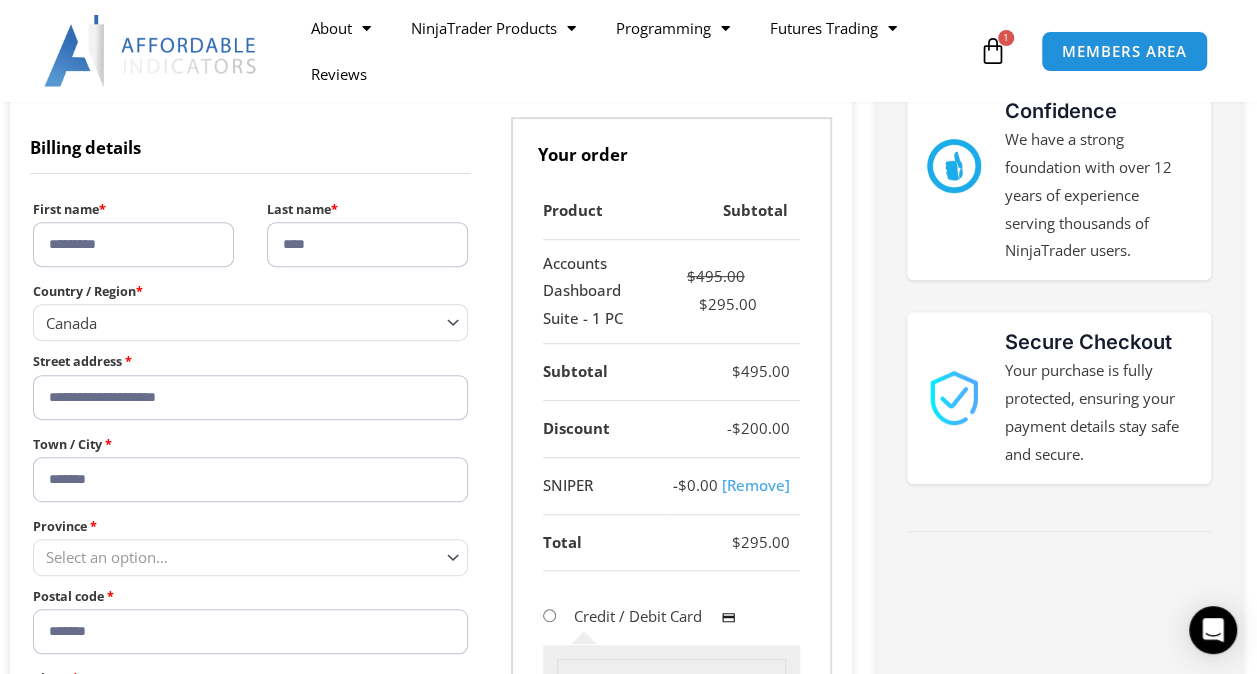 type on "**********" 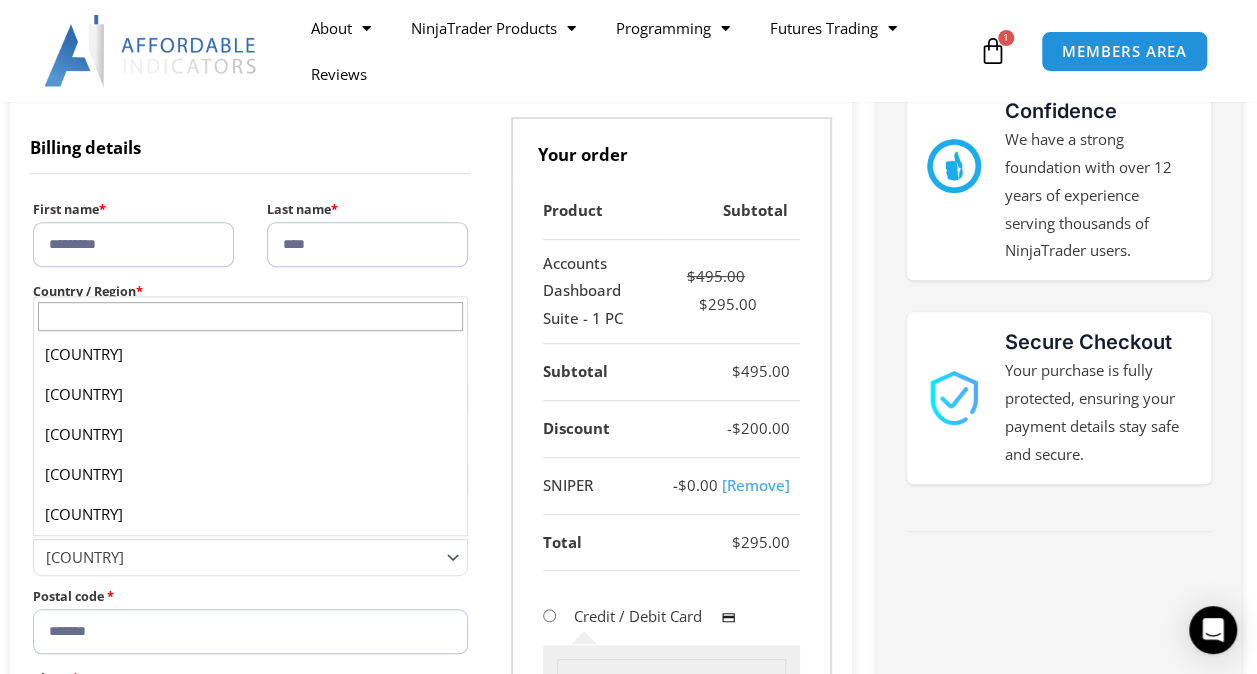 type 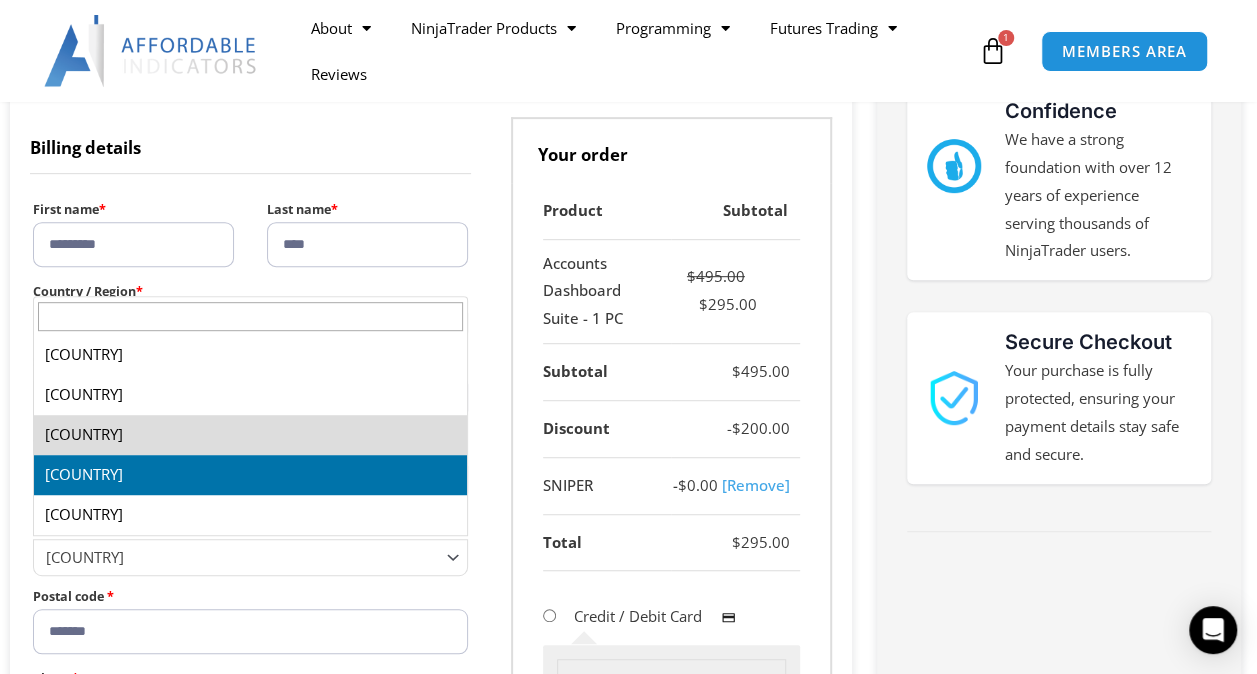type 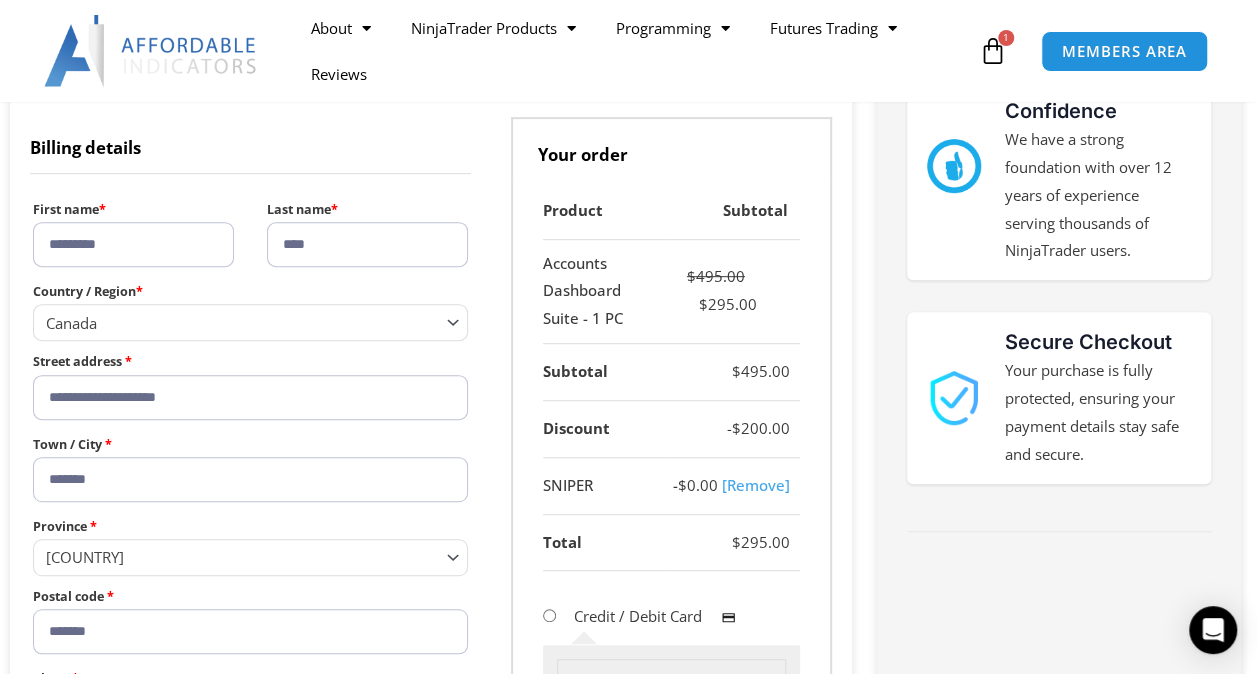 click on "**********" at bounding box center [431, 721] 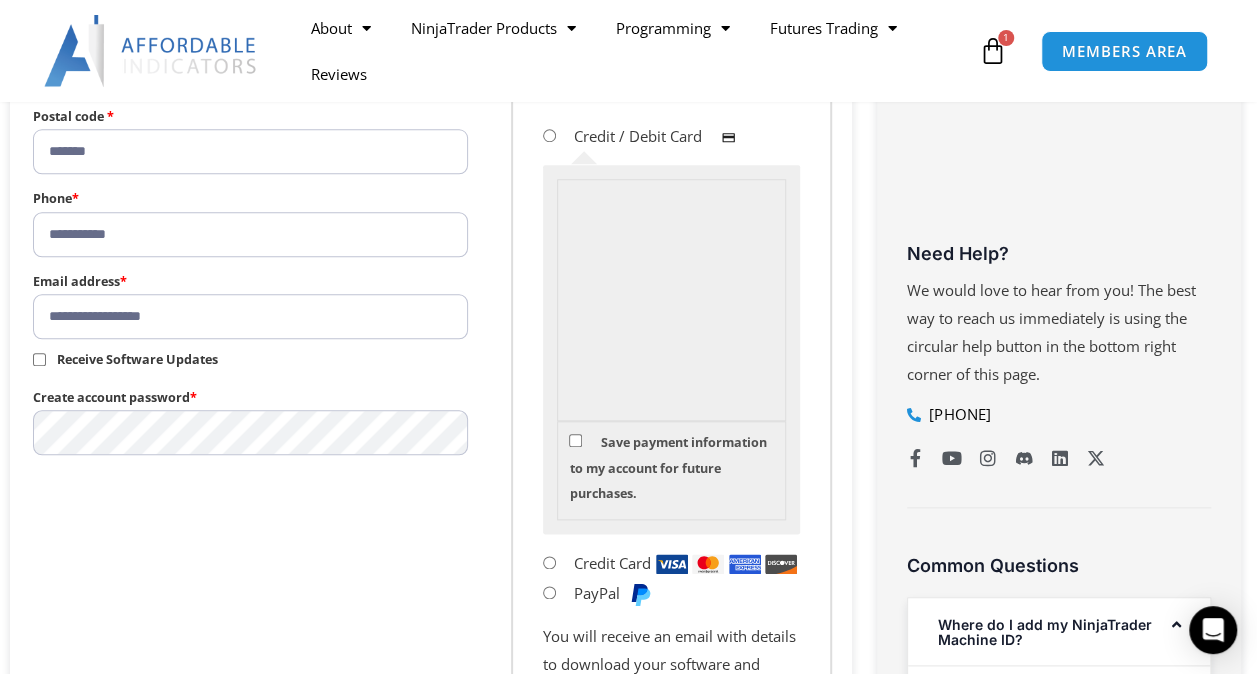 scroll, scrollTop: 920, scrollLeft: 0, axis: vertical 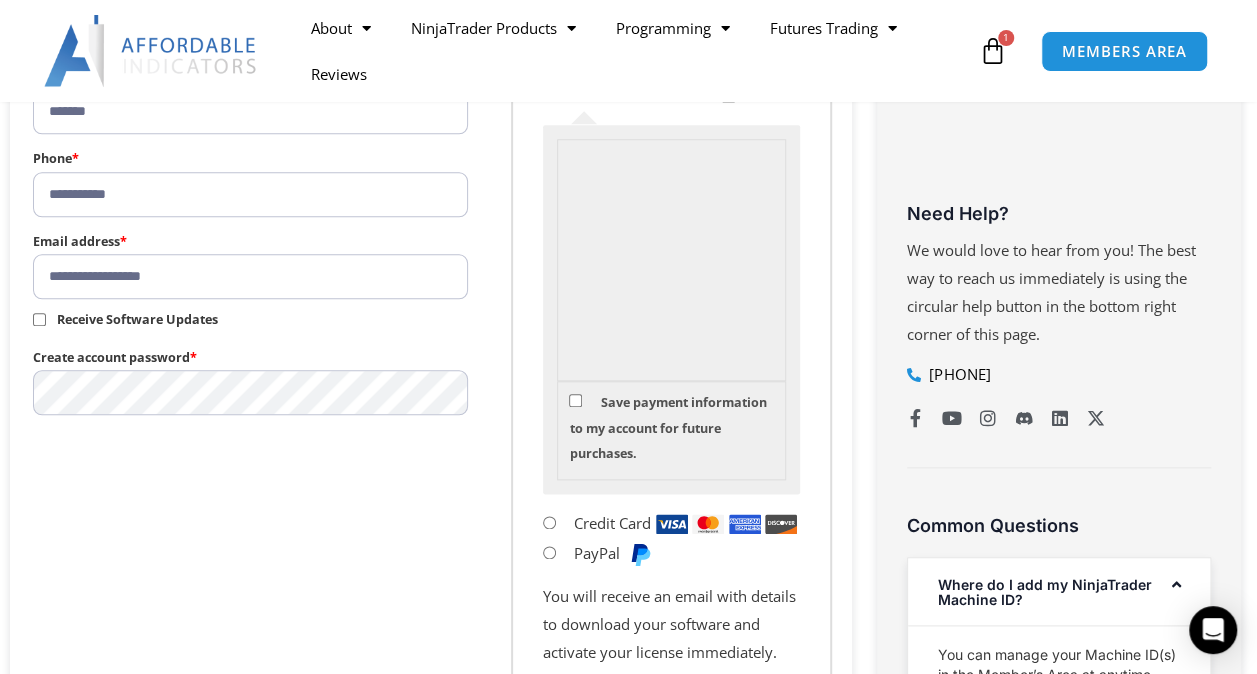 click on "Create account password  *" at bounding box center [250, 380] 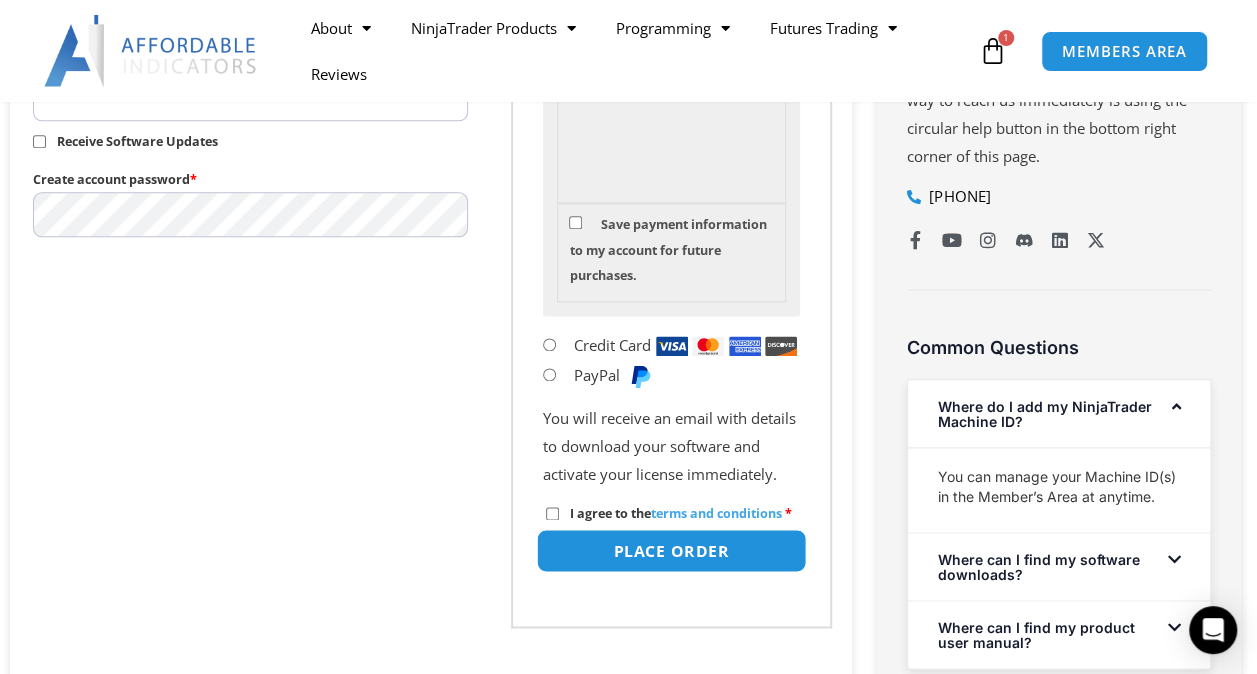 scroll, scrollTop: 1120, scrollLeft: 0, axis: vertical 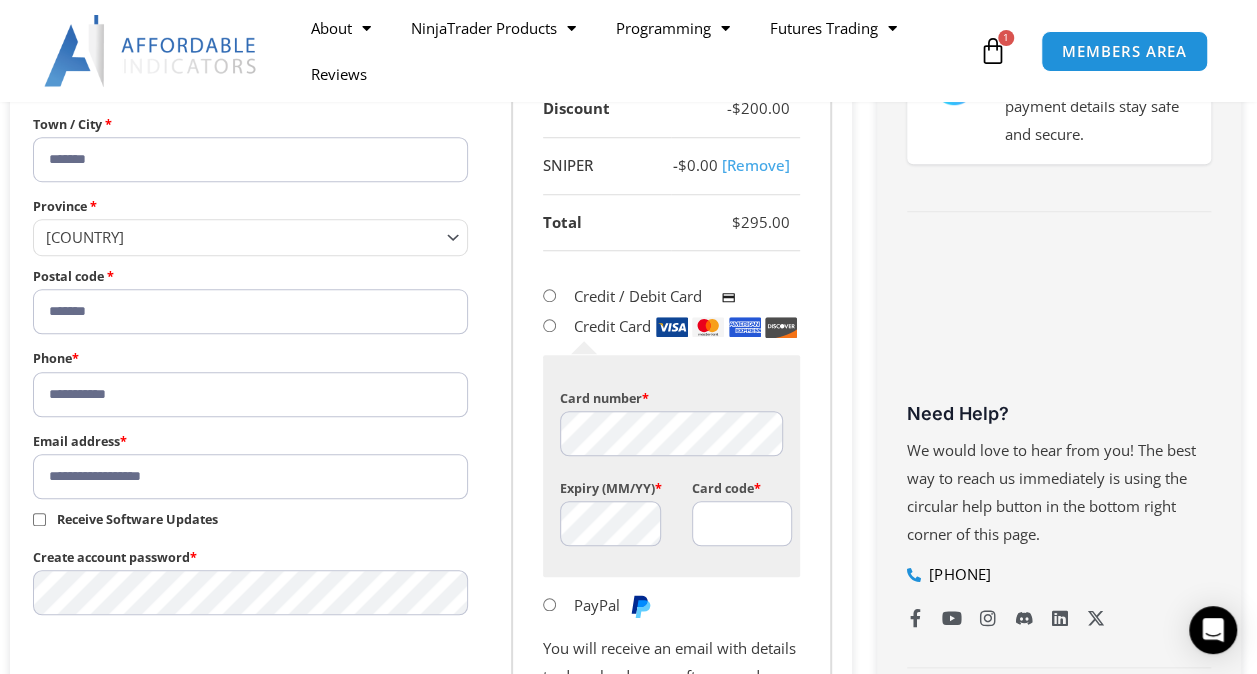 click on "Card code  *" at bounding box center [742, 523] 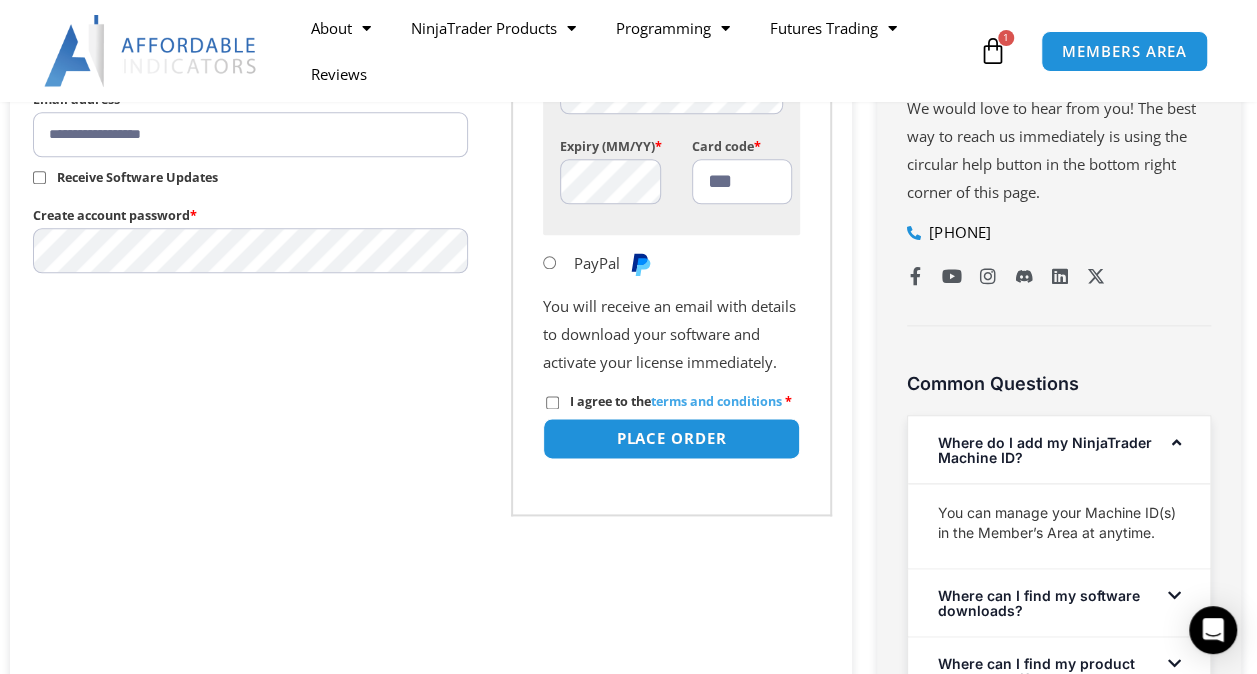 scroll, scrollTop: 1080, scrollLeft: 0, axis: vertical 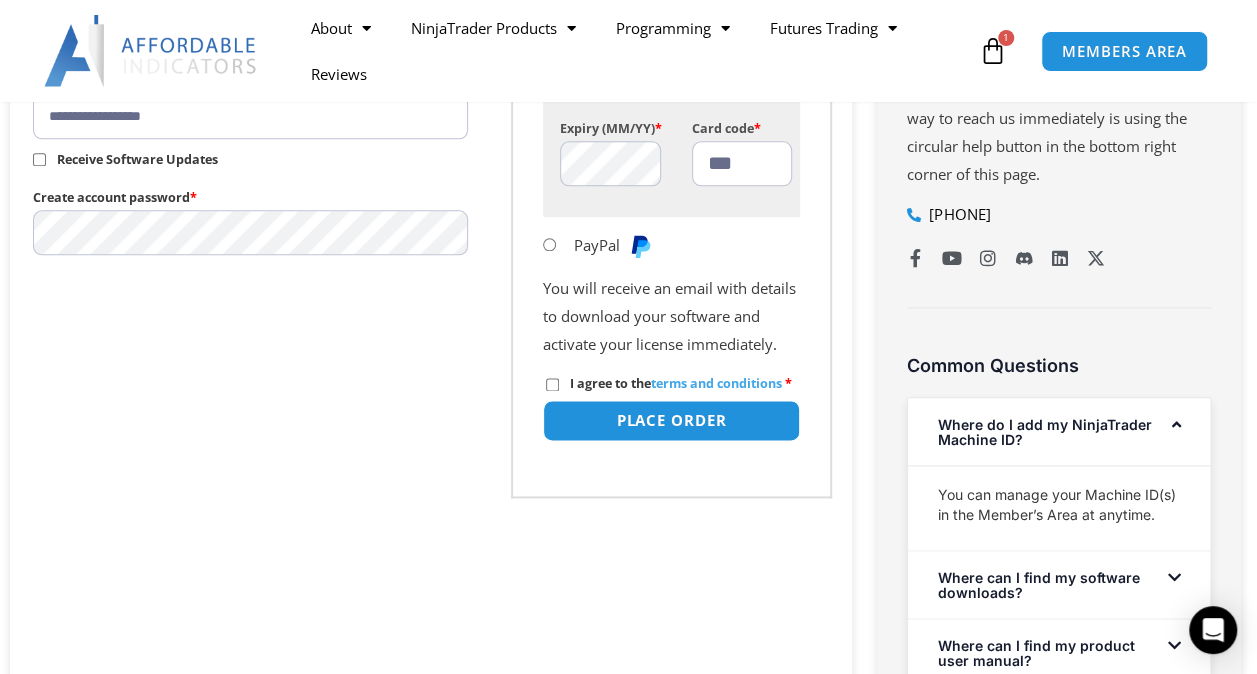 type on "***" 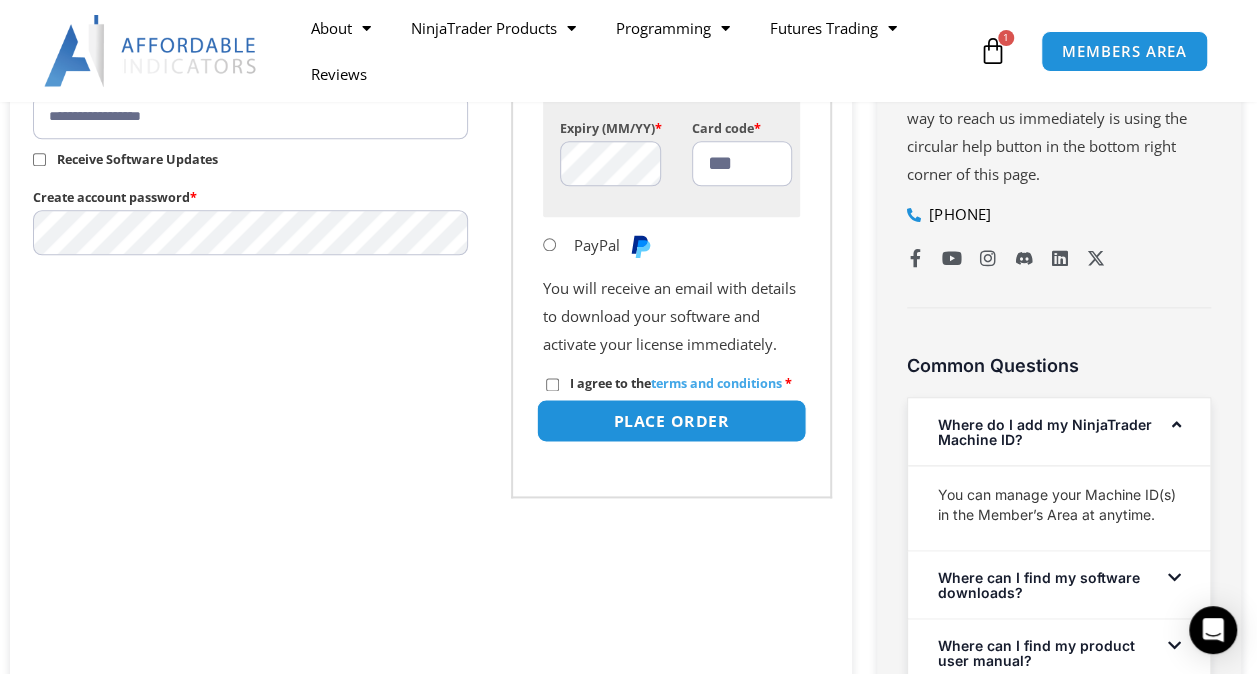 click on "Place order" at bounding box center (672, 420) 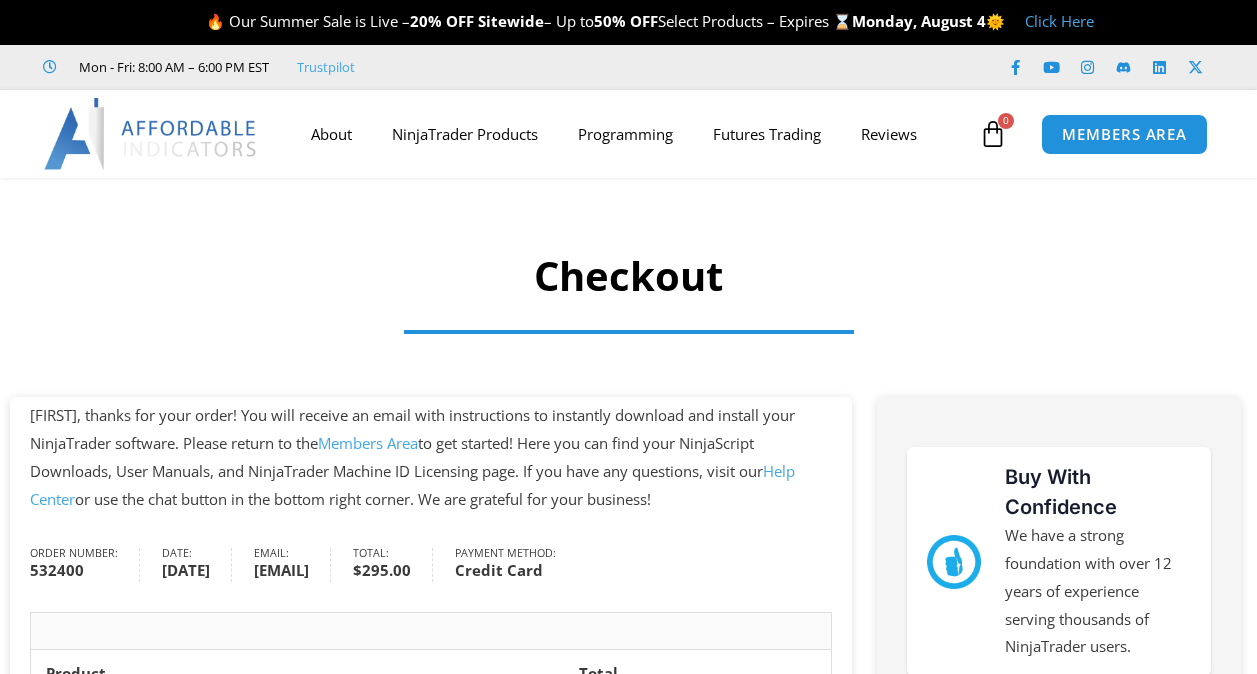 scroll, scrollTop: 0, scrollLeft: 0, axis: both 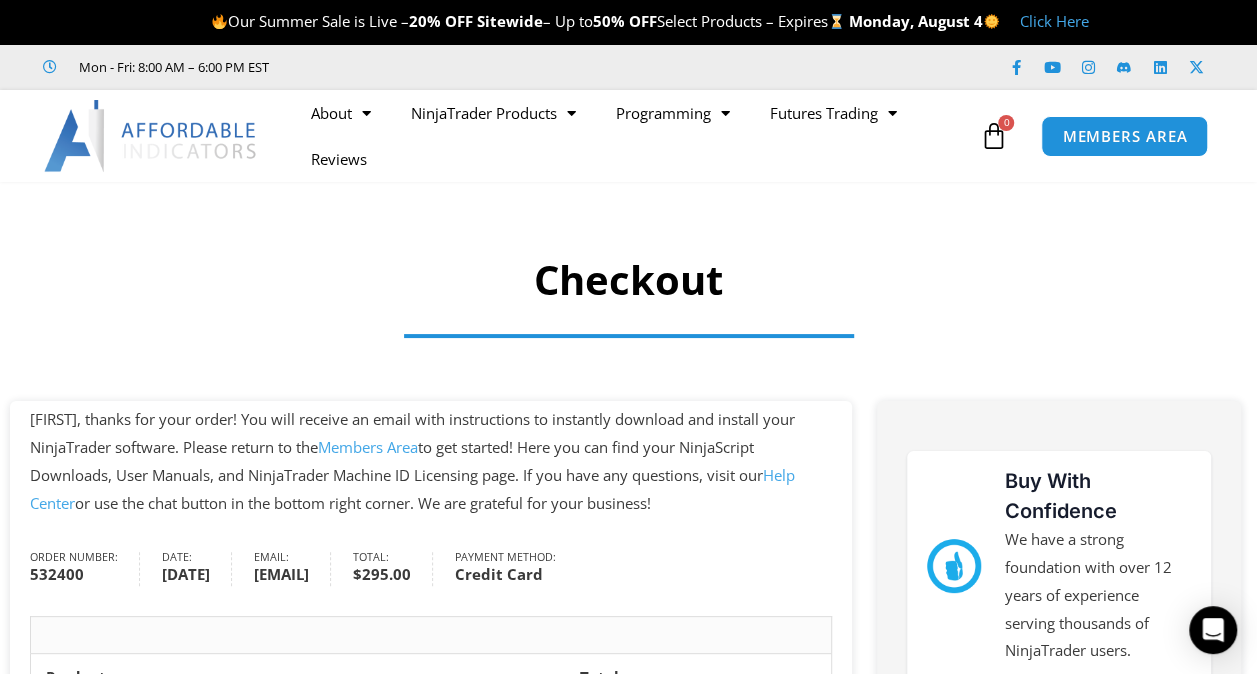 click at bounding box center [629, 336] 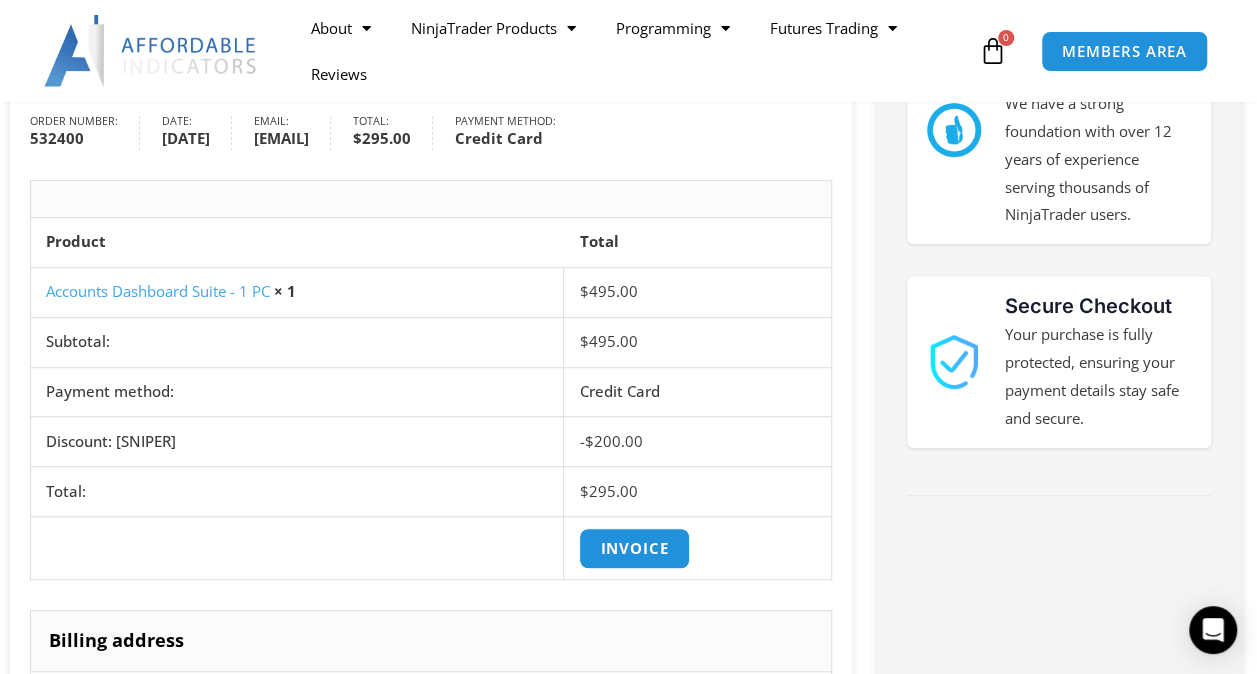 scroll, scrollTop: 440, scrollLeft: 0, axis: vertical 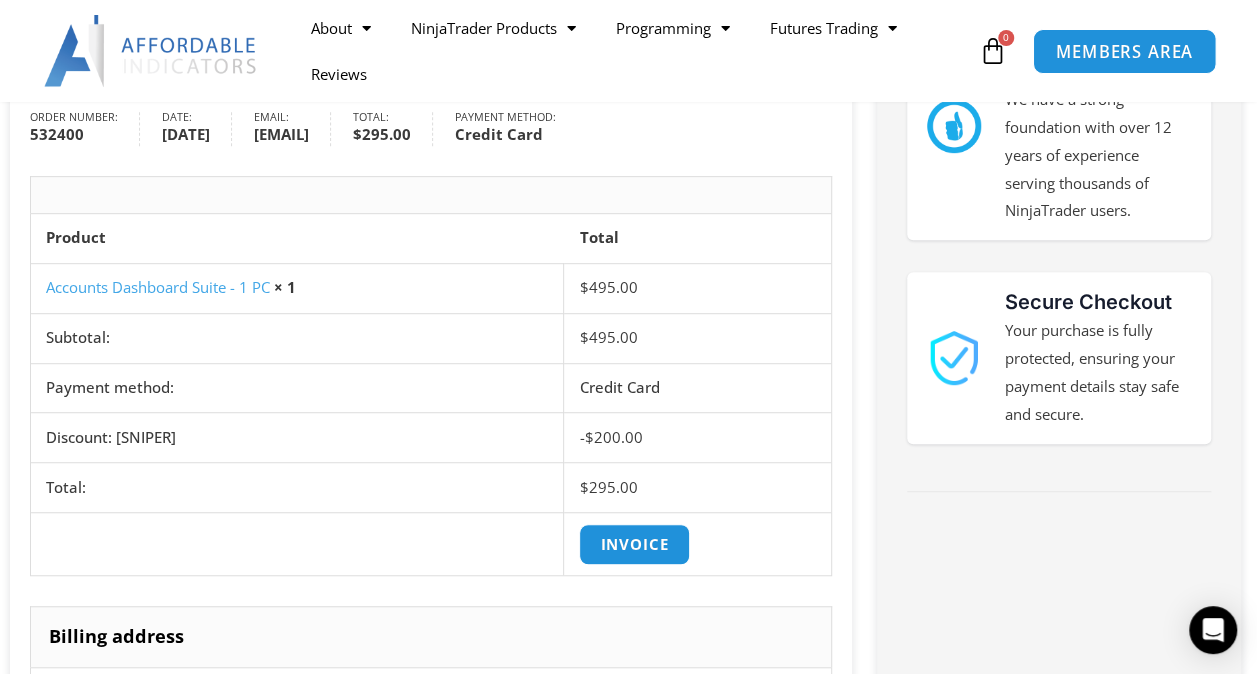 click on "MEMBERS AREA" at bounding box center (1124, 51) 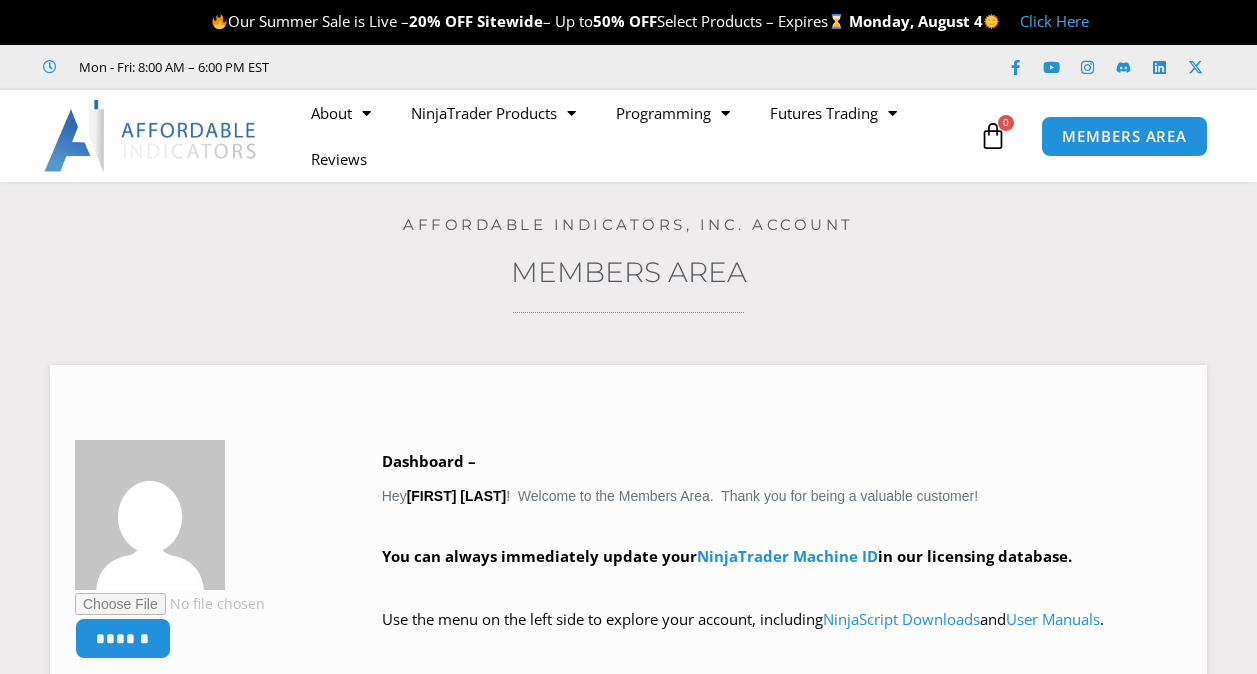 scroll, scrollTop: 0, scrollLeft: 0, axis: both 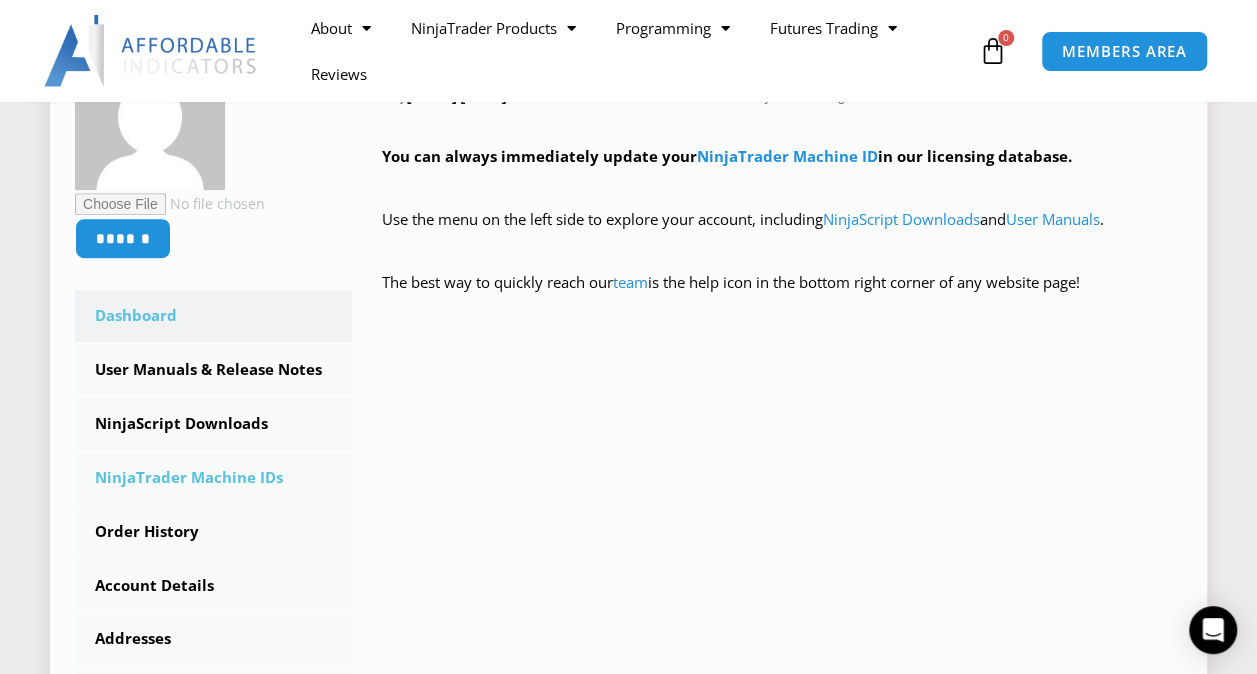 click on "NinjaTrader Machine IDs" at bounding box center (213, 478) 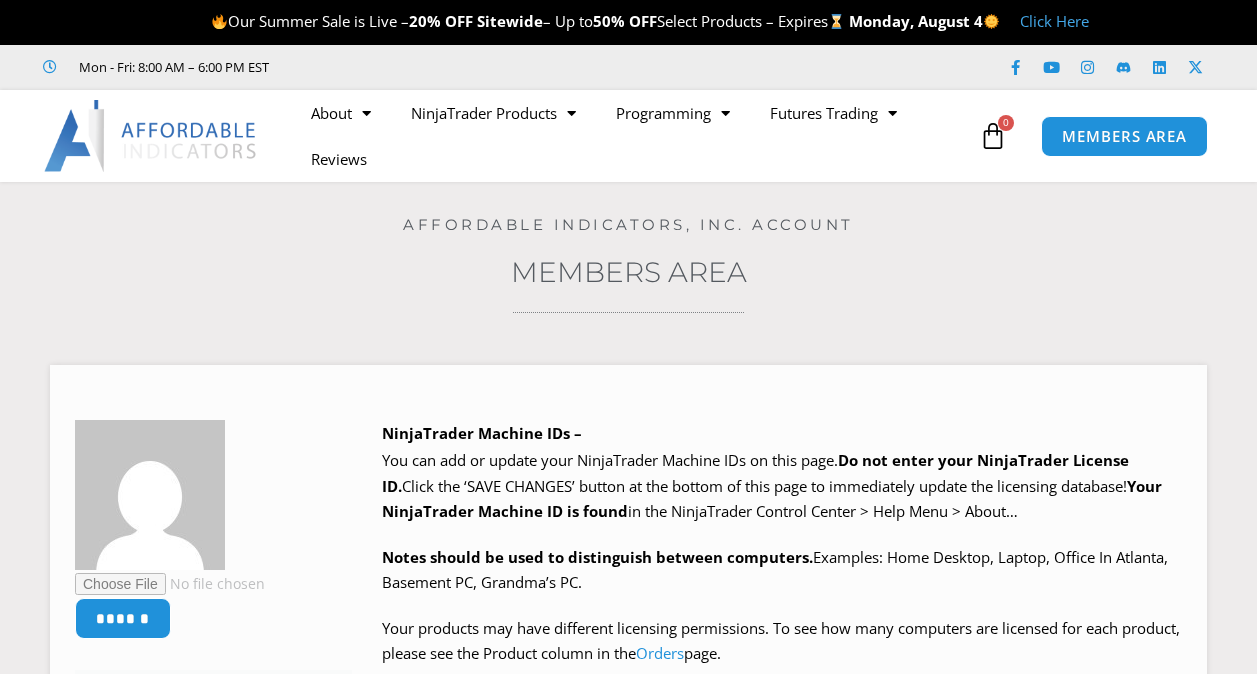 scroll, scrollTop: 0, scrollLeft: 0, axis: both 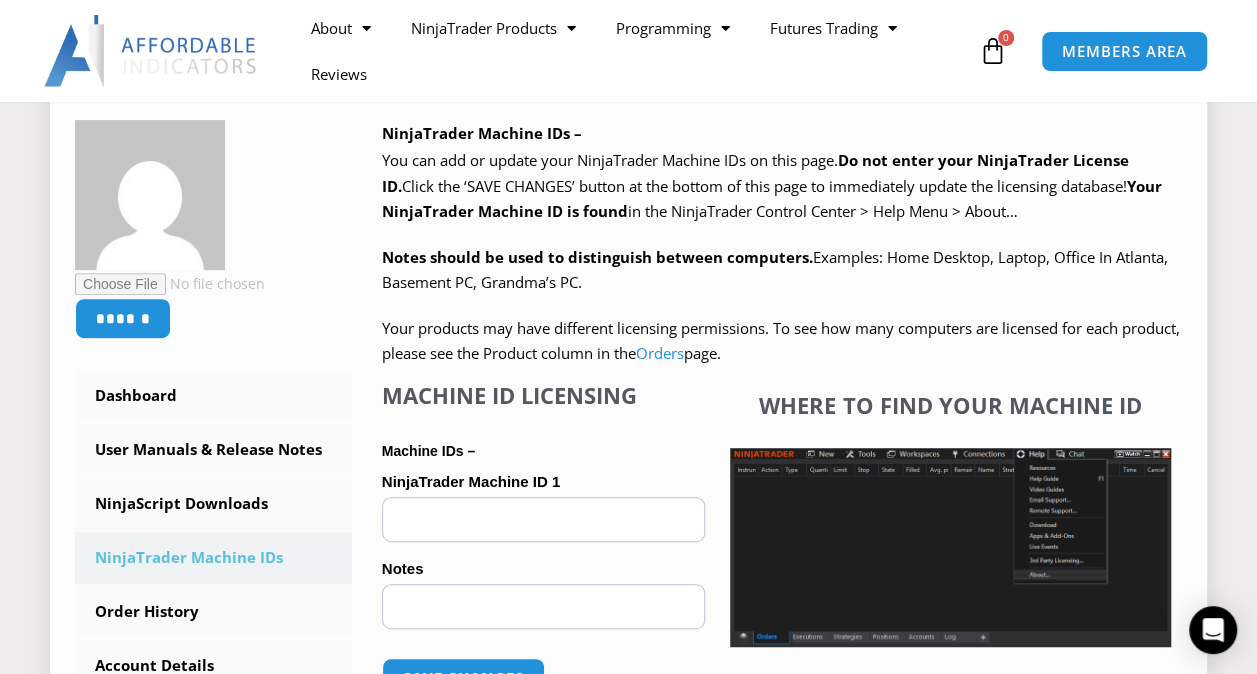click on "NinjaTrader Machine ID 1  (optional)" at bounding box center (543, 519) 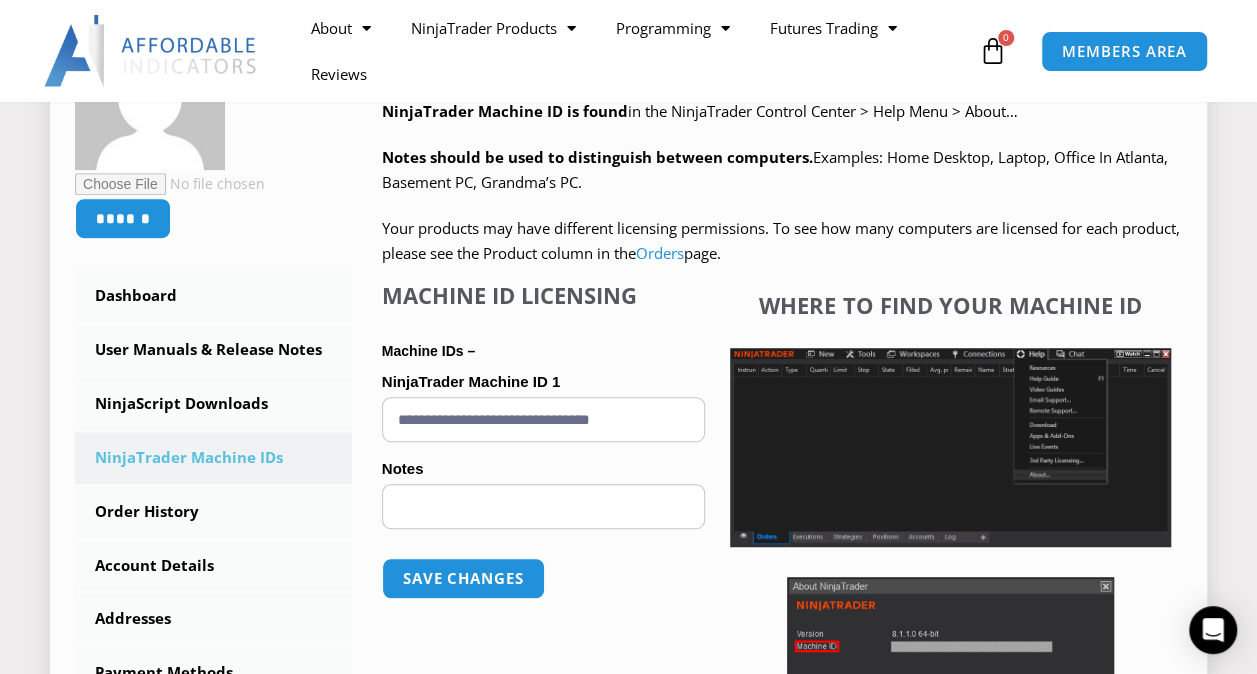 scroll, scrollTop: 500, scrollLeft: 0, axis: vertical 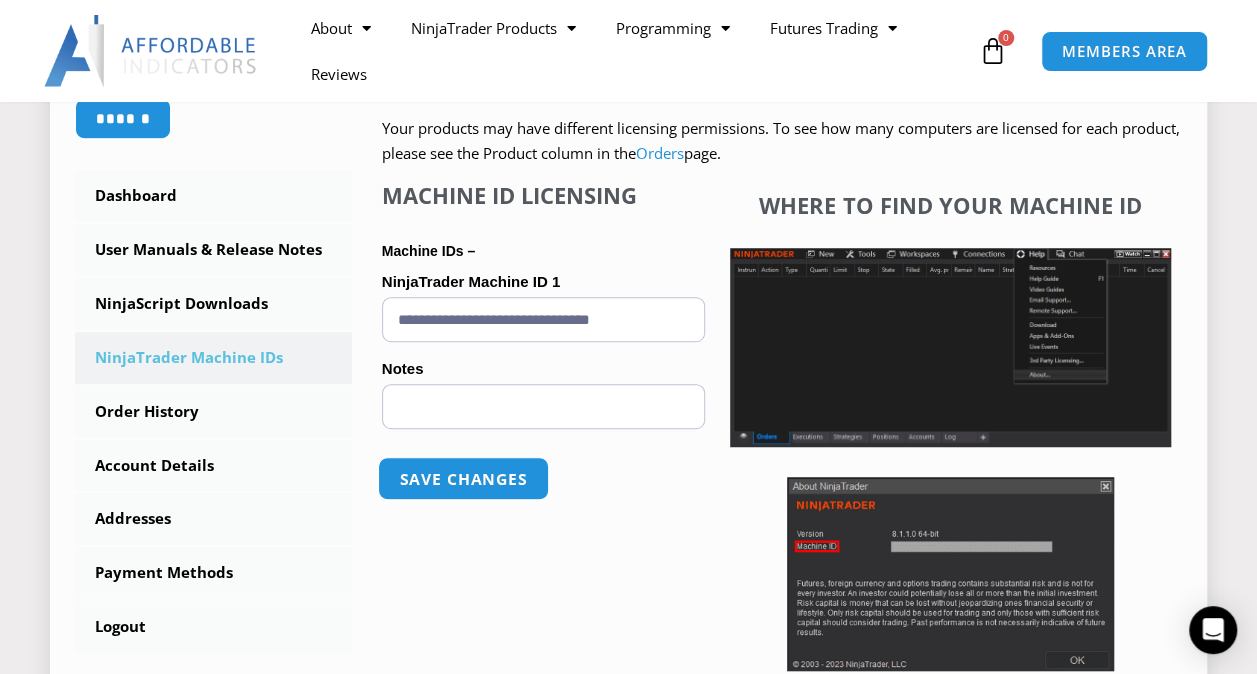 type on "**********" 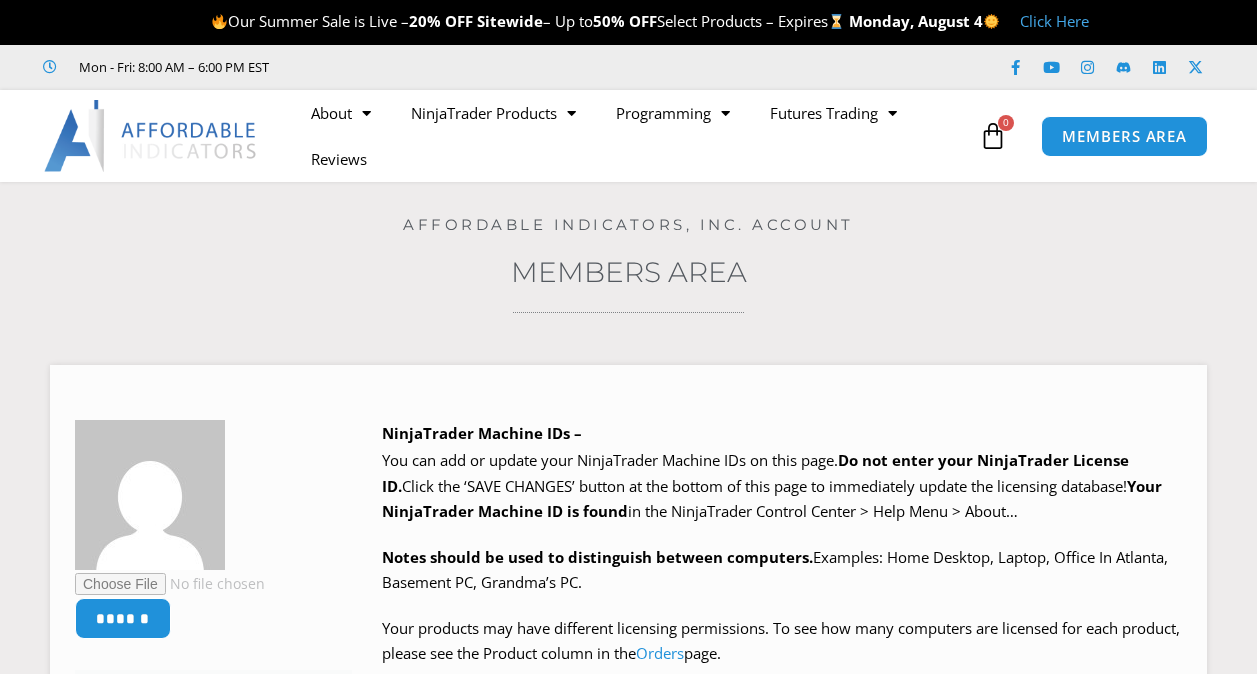 scroll, scrollTop: 0, scrollLeft: 0, axis: both 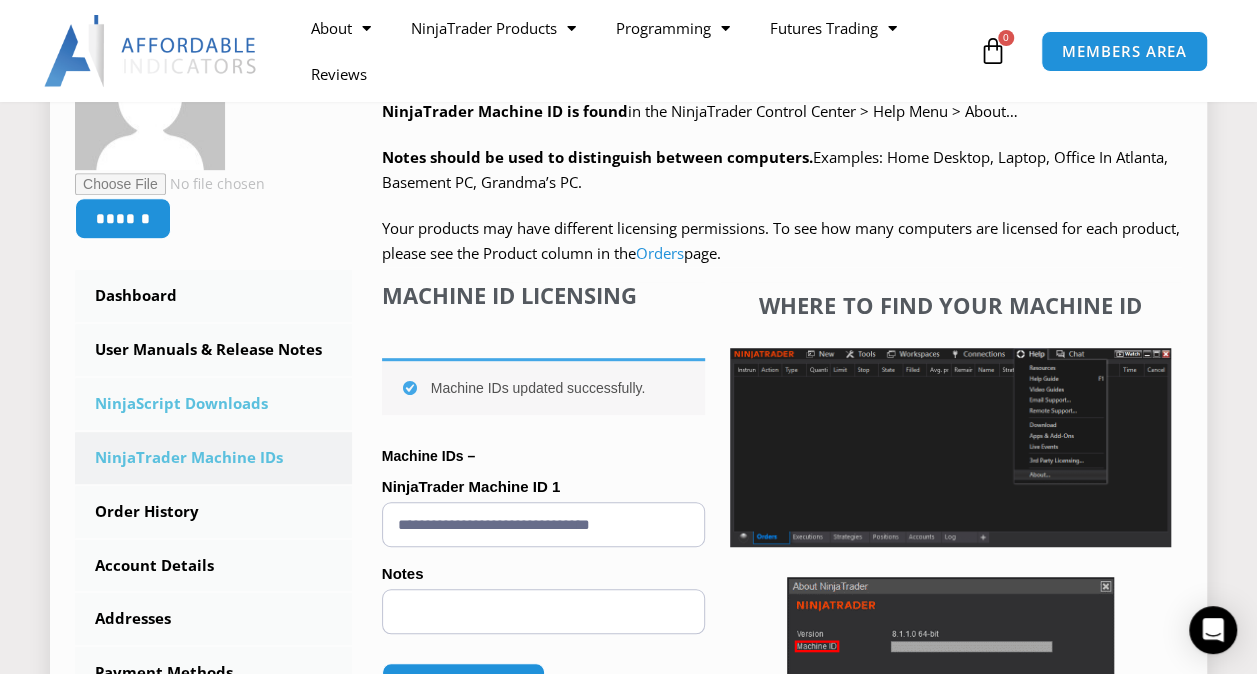 click on "NinjaScript Downloads" at bounding box center [213, 404] 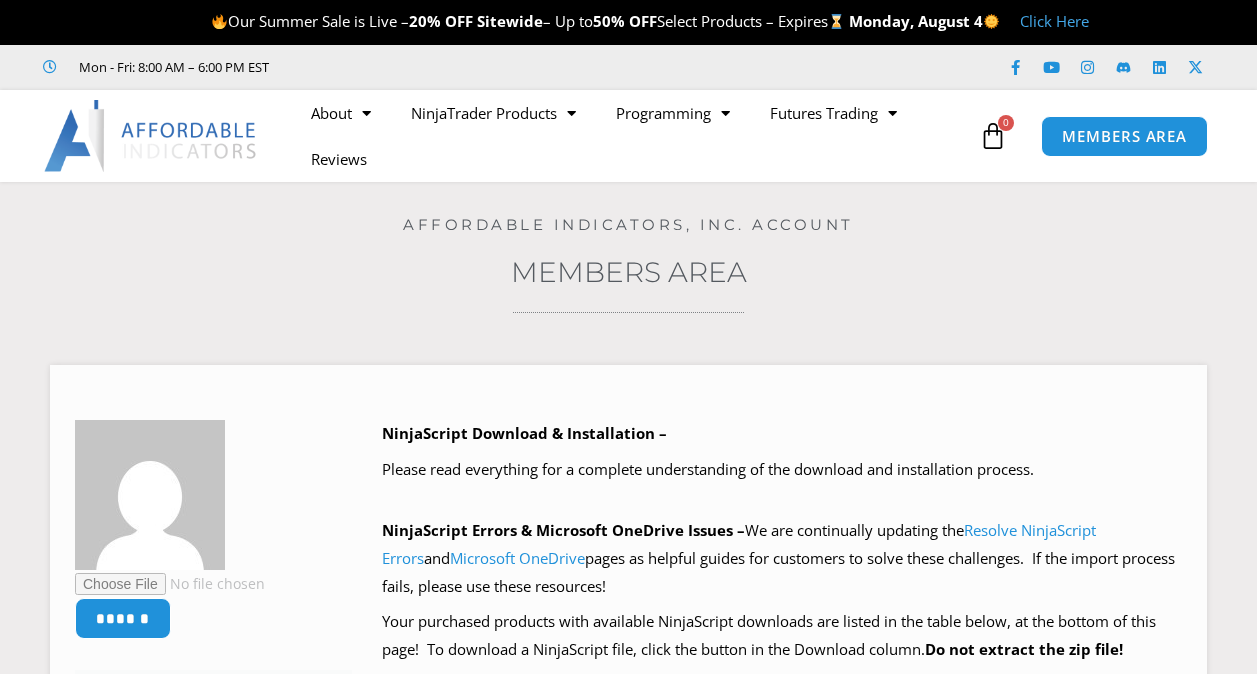 scroll, scrollTop: 0, scrollLeft: 0, axis: both 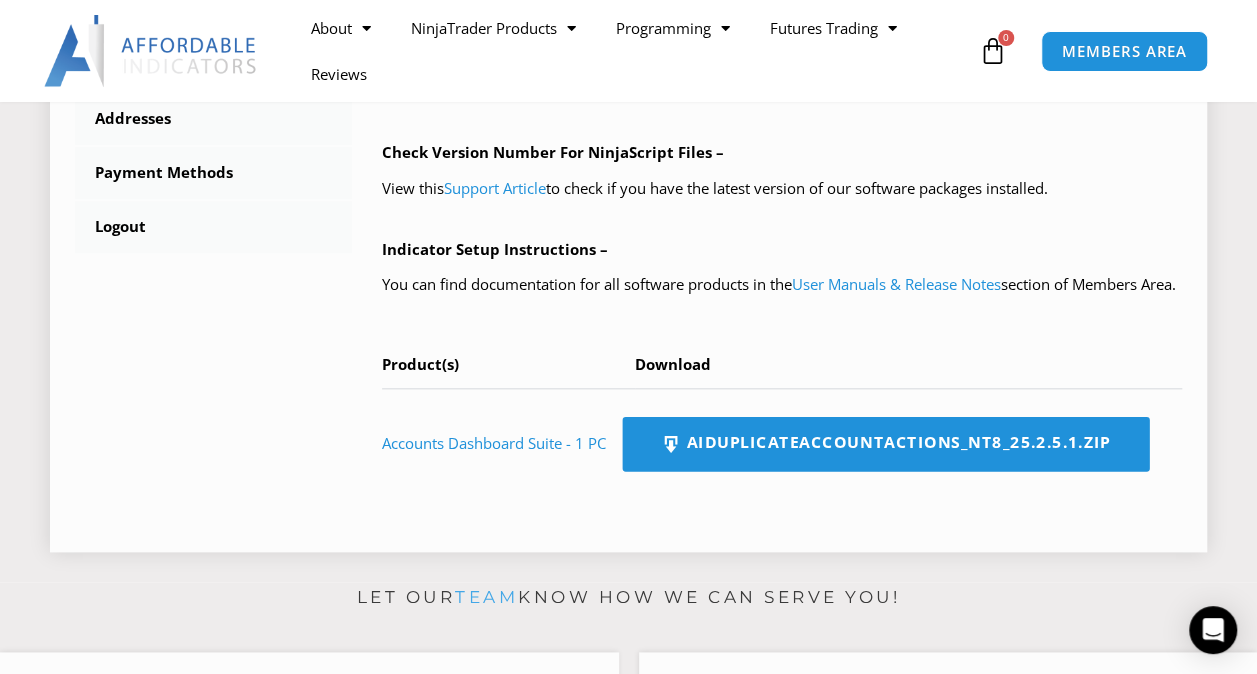 click on "AIDuplicateAccountActions_NT8_25.2.5.1.zip" at bounding box center (885, 444) 